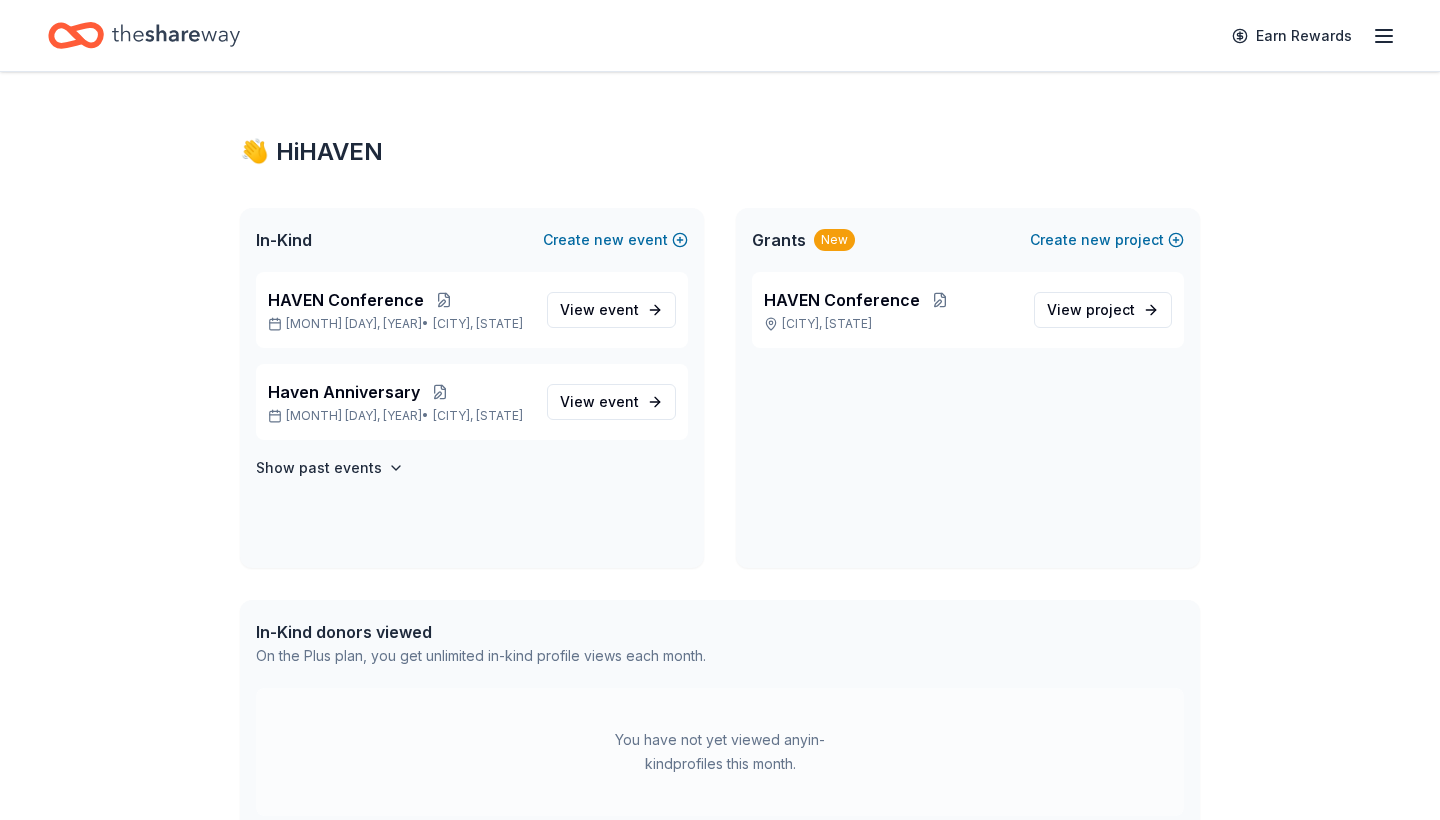 scroll, scrollTop: 0, scrollLeft: 0, axis: both 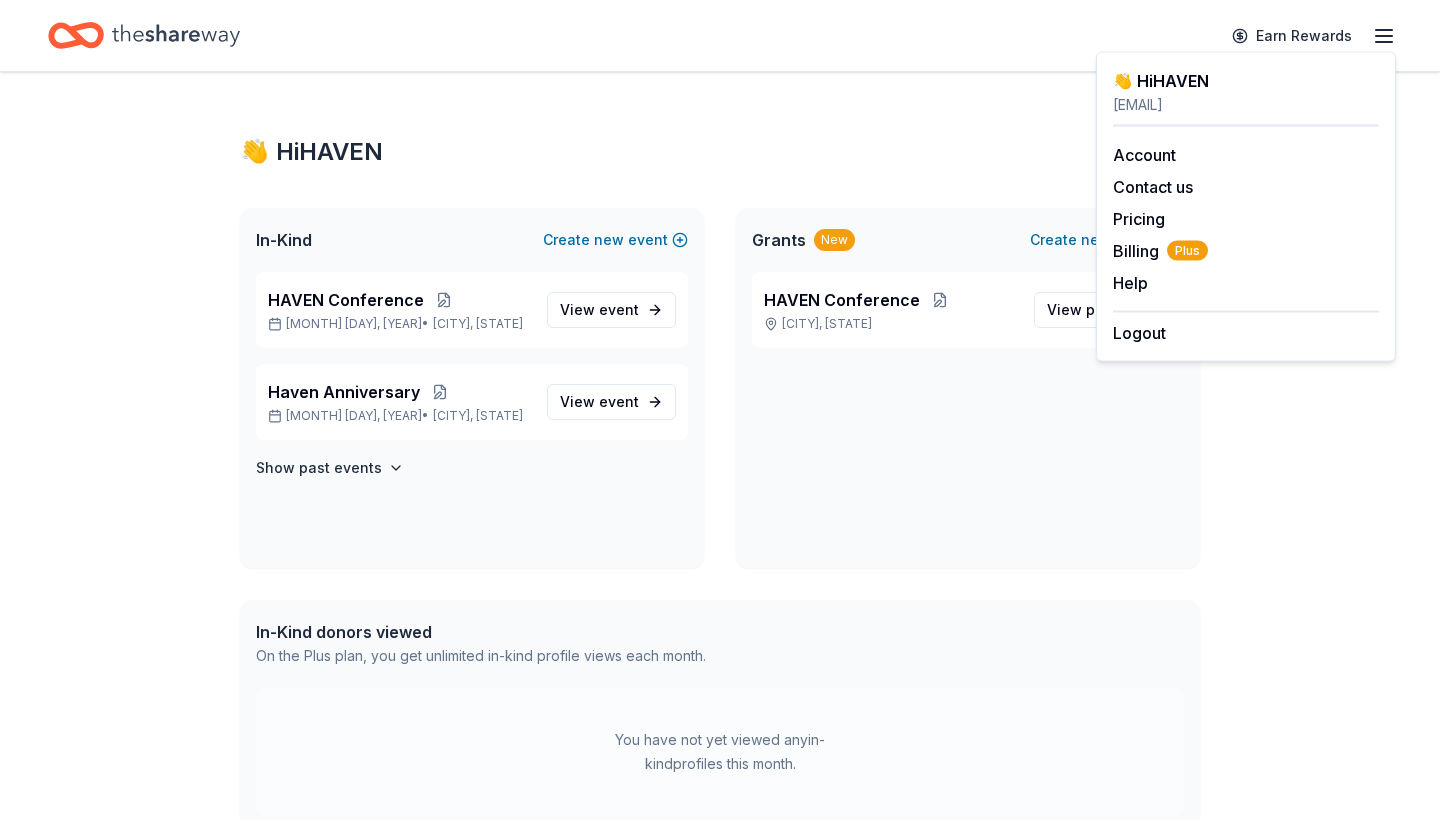 click on "👋 Hi  HAVEN In-Kind Create  new  event   HAVEN Conference Jan 22, 2026  •  Lindale, TX View   event   Haven Anniversary Sep 20, 2025  •  Denton, TX View   event   Show past events Grants New Create  new  project   HAVEN Conference Mansfield, TX View   project   In-Kind donors viewed On the Plus plan, you get unlimited in-kind profile views each month. You have not yet viewed any  in-kind  profiles this month. Grants viewed On the Plus plan, you get 5 grant profile views each month. You have not yet viewed any  grant  profiles this month." at bounding box center (720, 616) 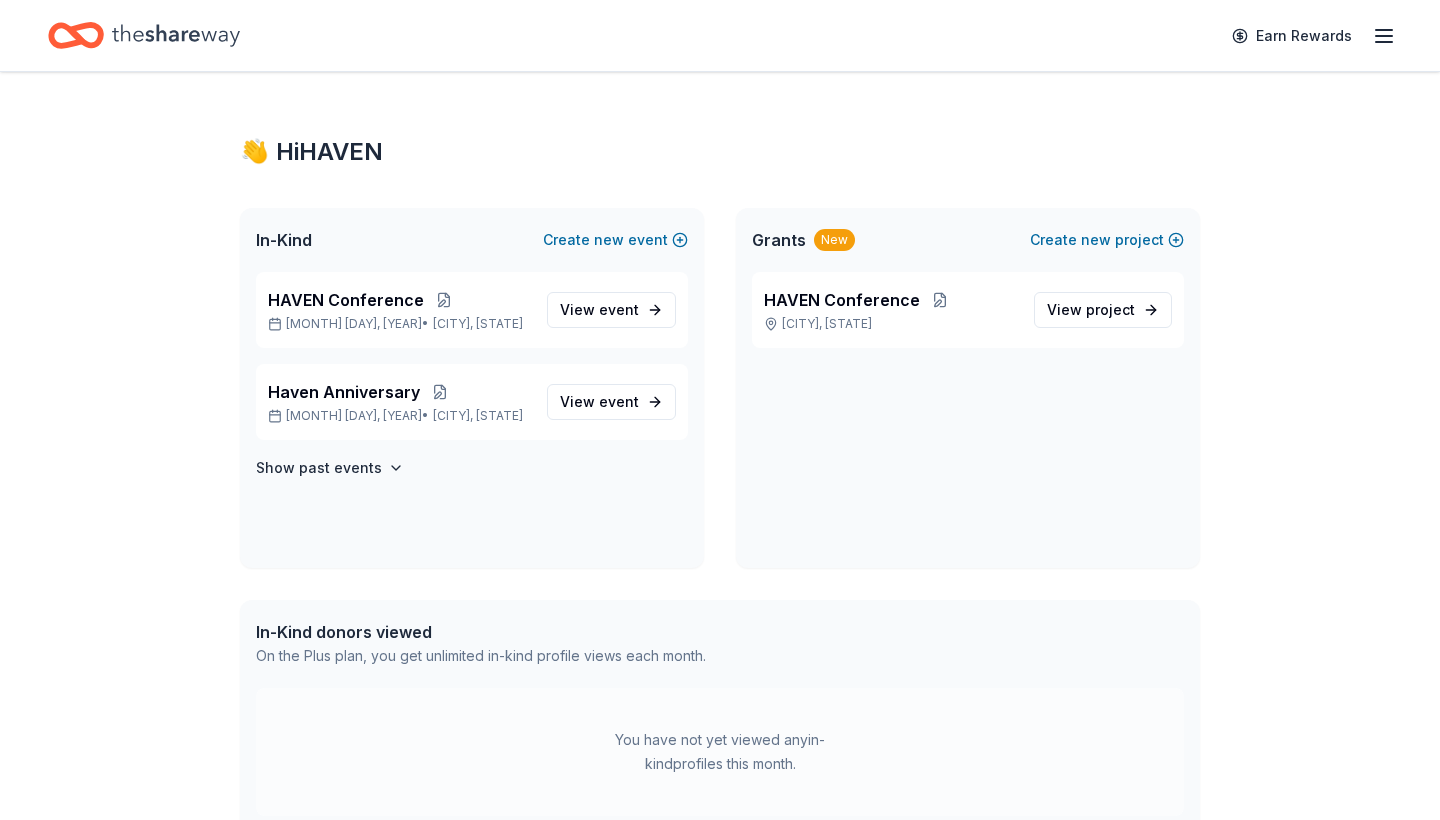 scroll, scrollTop: 0, scrollLeft: 0, axis: both 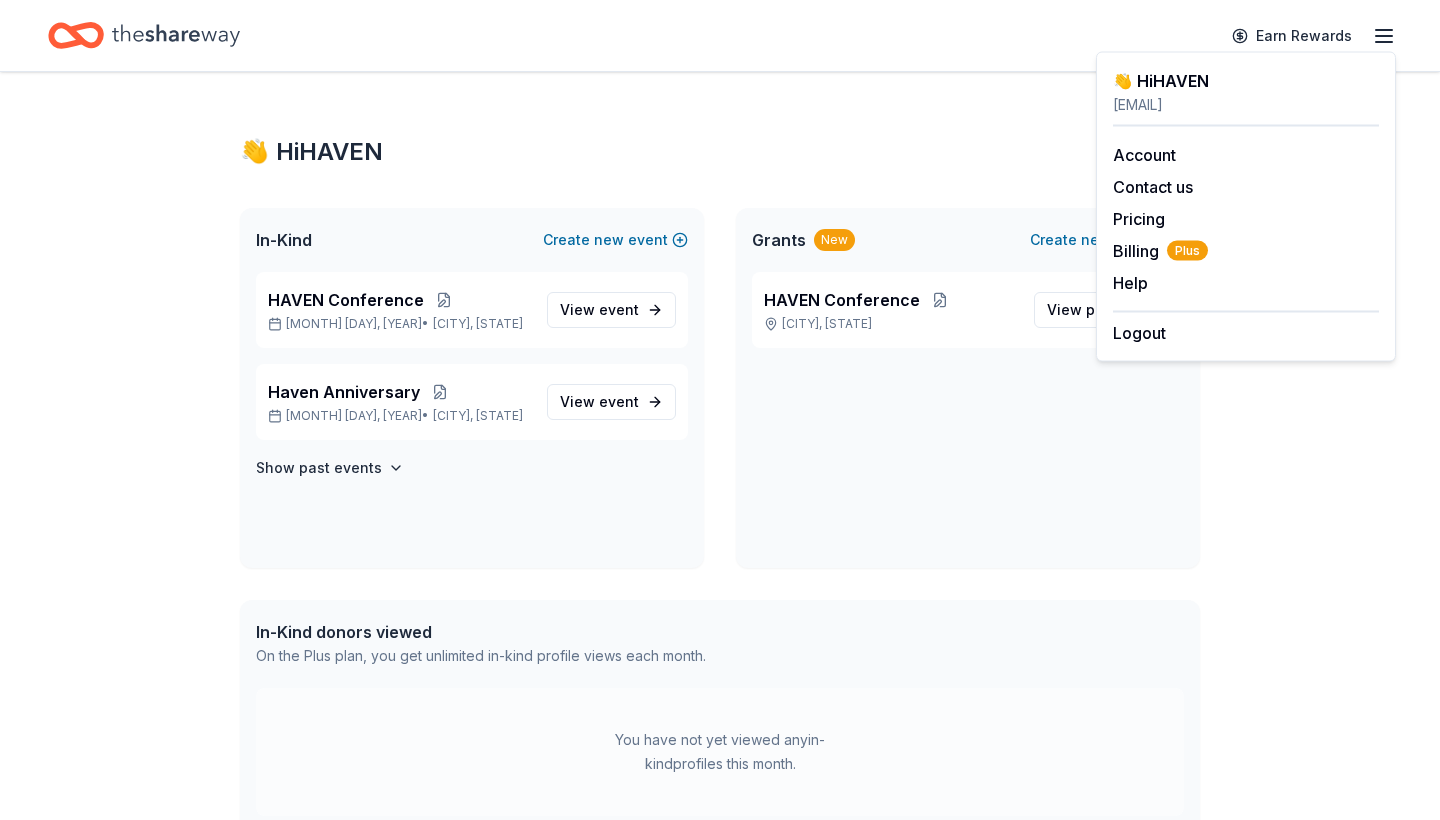 click on "👋 Hi  HAVEN In-Kind Create  new  event   HAVEN Conference Jan 22, 2026  •  Lindale, TX View   event   Haven Anniversary Sep 20, 2025  •  Denton, TX View   event   Show past events Grants New Create  new  project   HAVEN Conference Mansfield, TX View   project   In-Kind donors viewed On the Plus plan, you get unlimited in-kind profile views each month. You have not yet viewed any  in-kind  profiles this month. Grants viewed On the Plus plan, you get 5 grant profile views each month. You have not yet viewed any  grant  profiles this month." at bounding box center (720, 616) 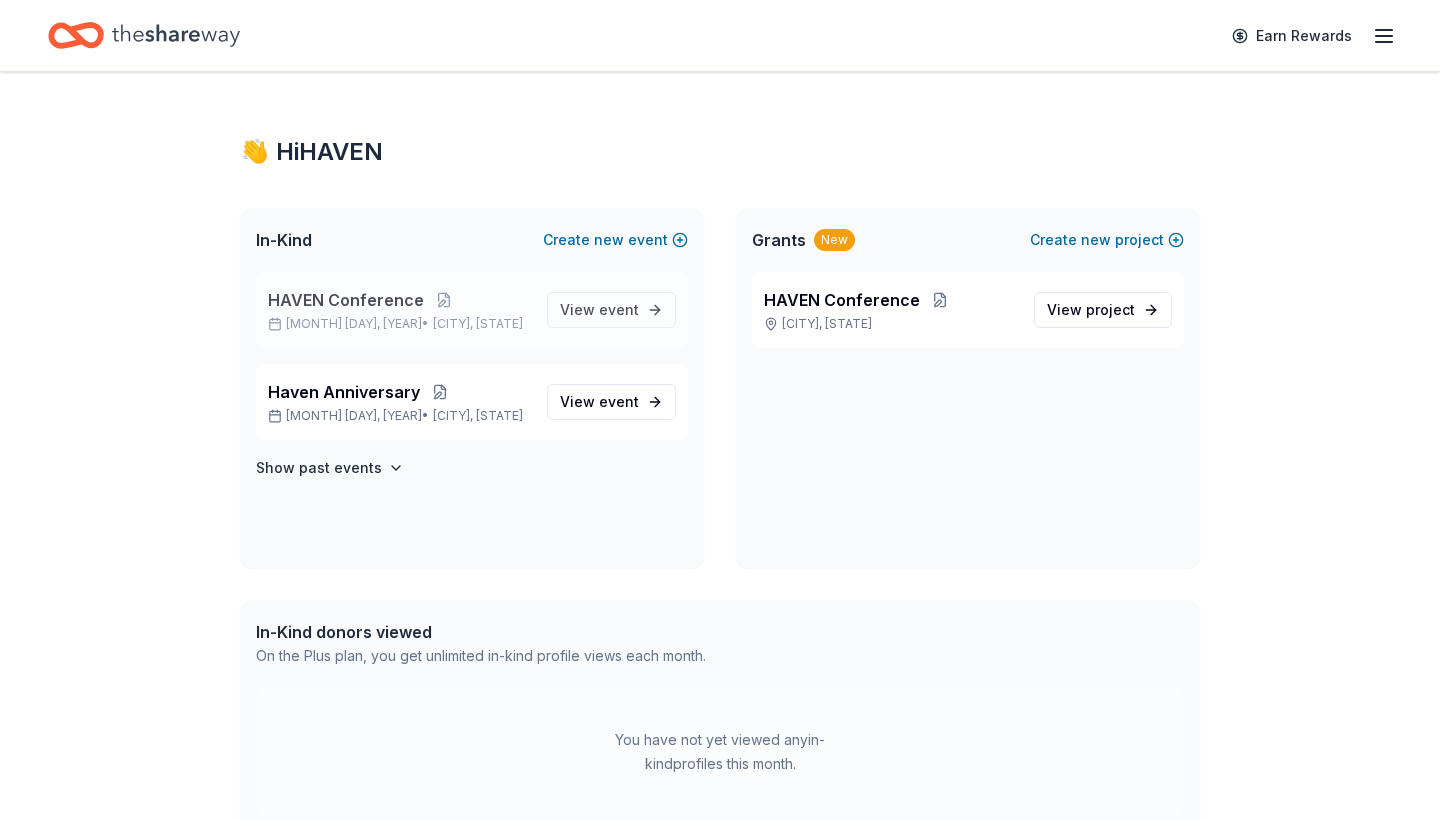 scroll, scrollTop: 0, scrollLeft: 0, axis: both 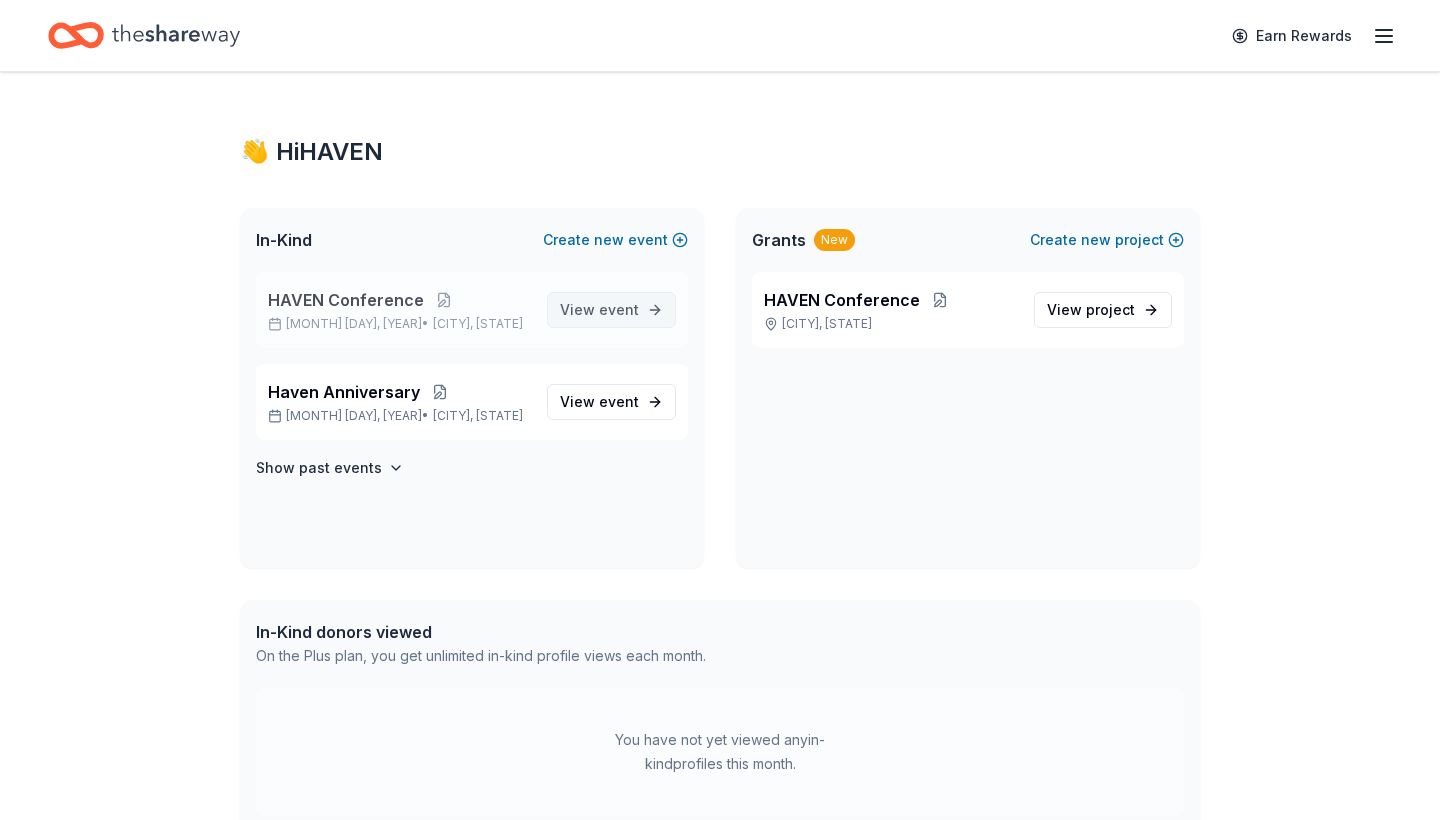 click on "View   event" at bounding box center [599, 310] 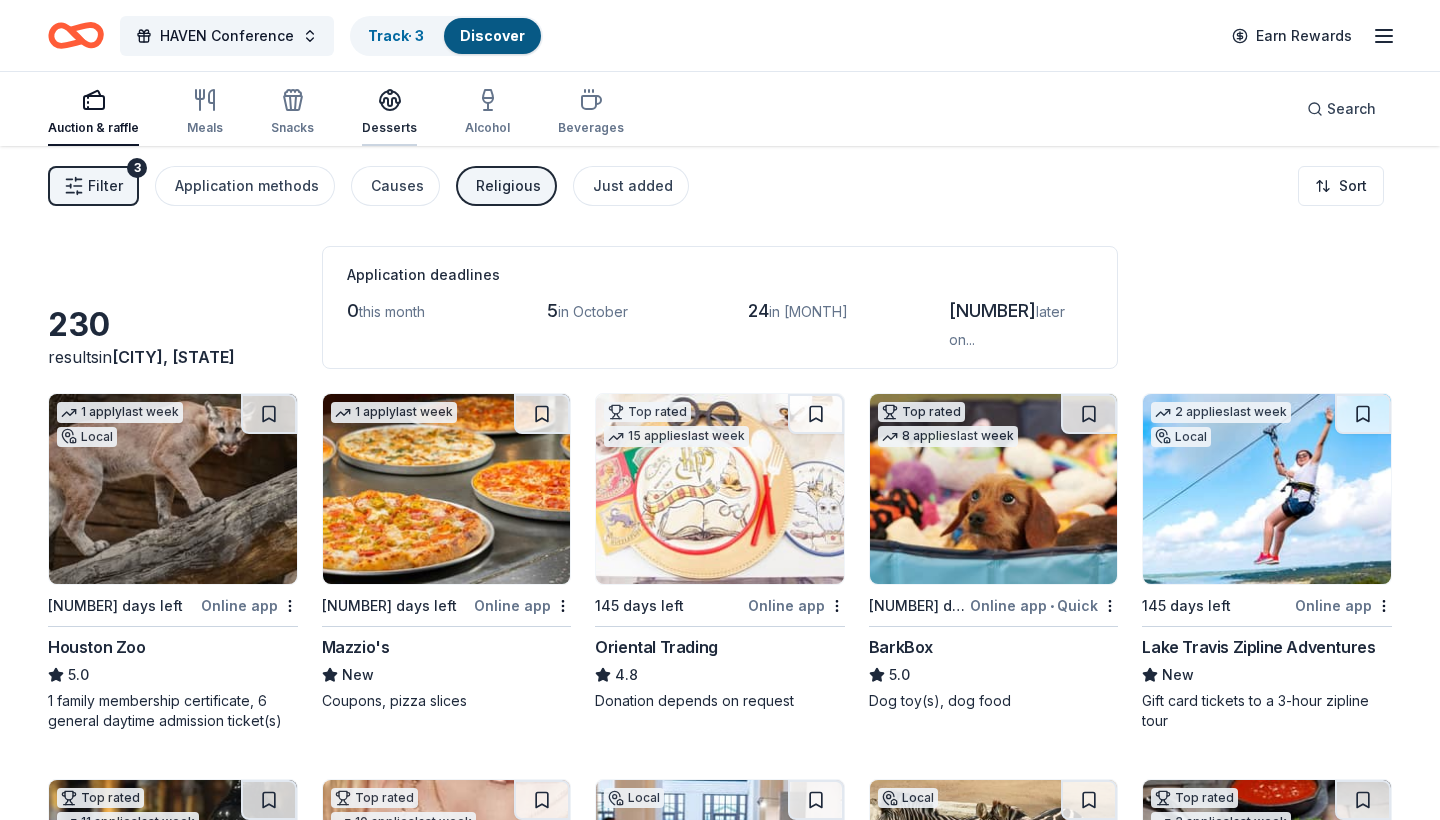 click on "Desserts" at bounding box center [389, 112] 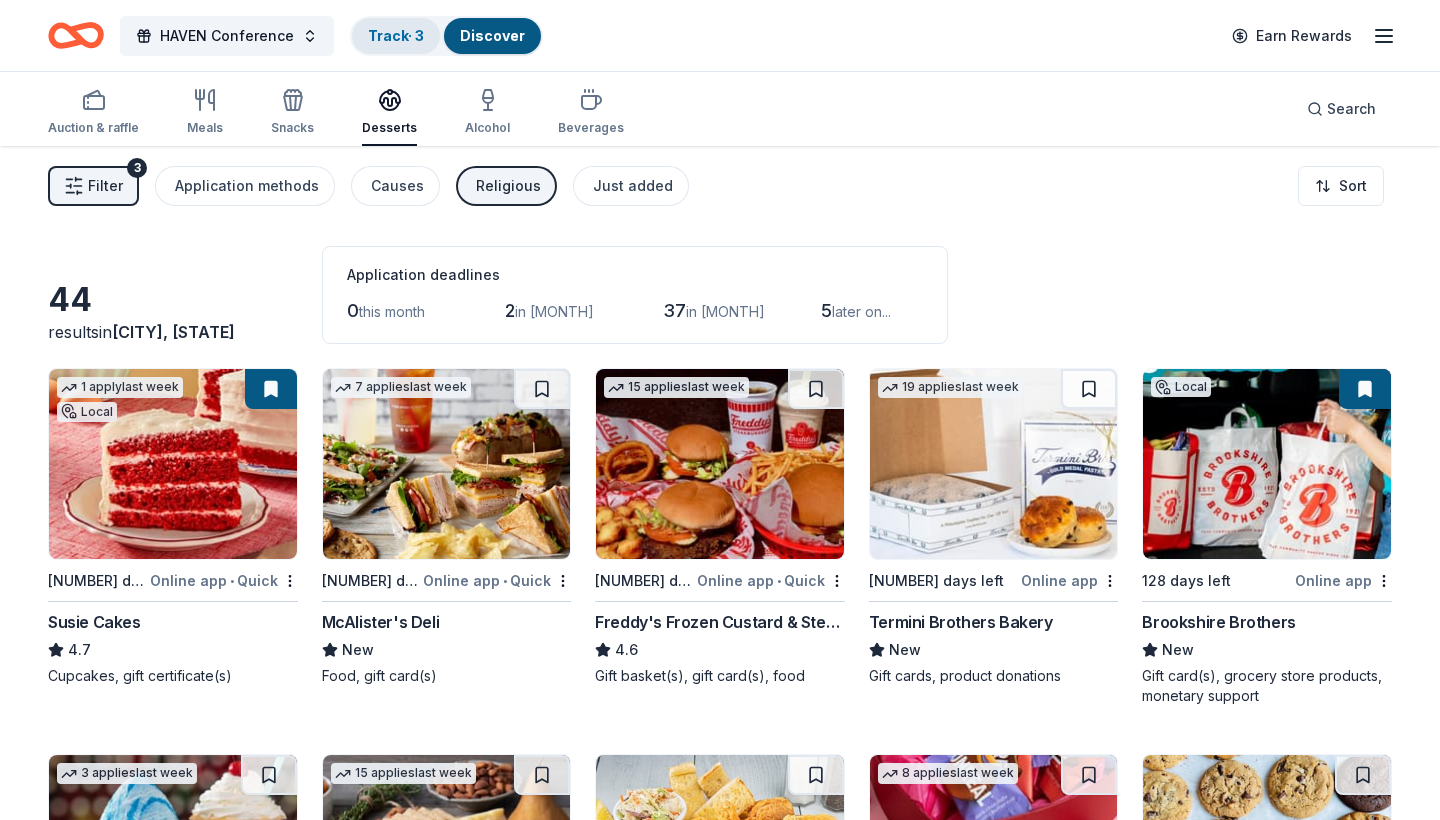 click on "Track  · 3" at bounding box center (396, 35) 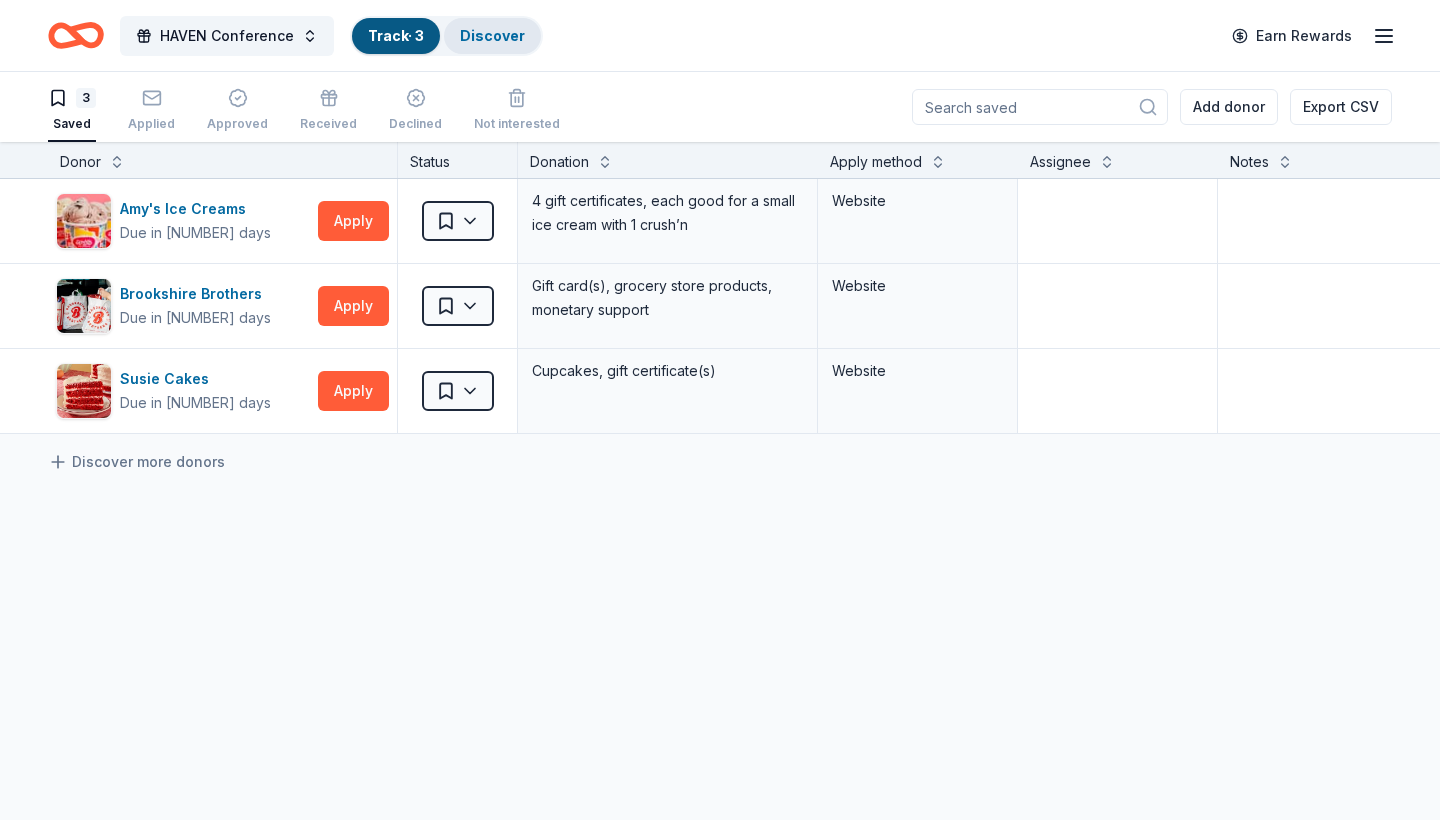 click on "Discover" at bounding box center (492, 35) 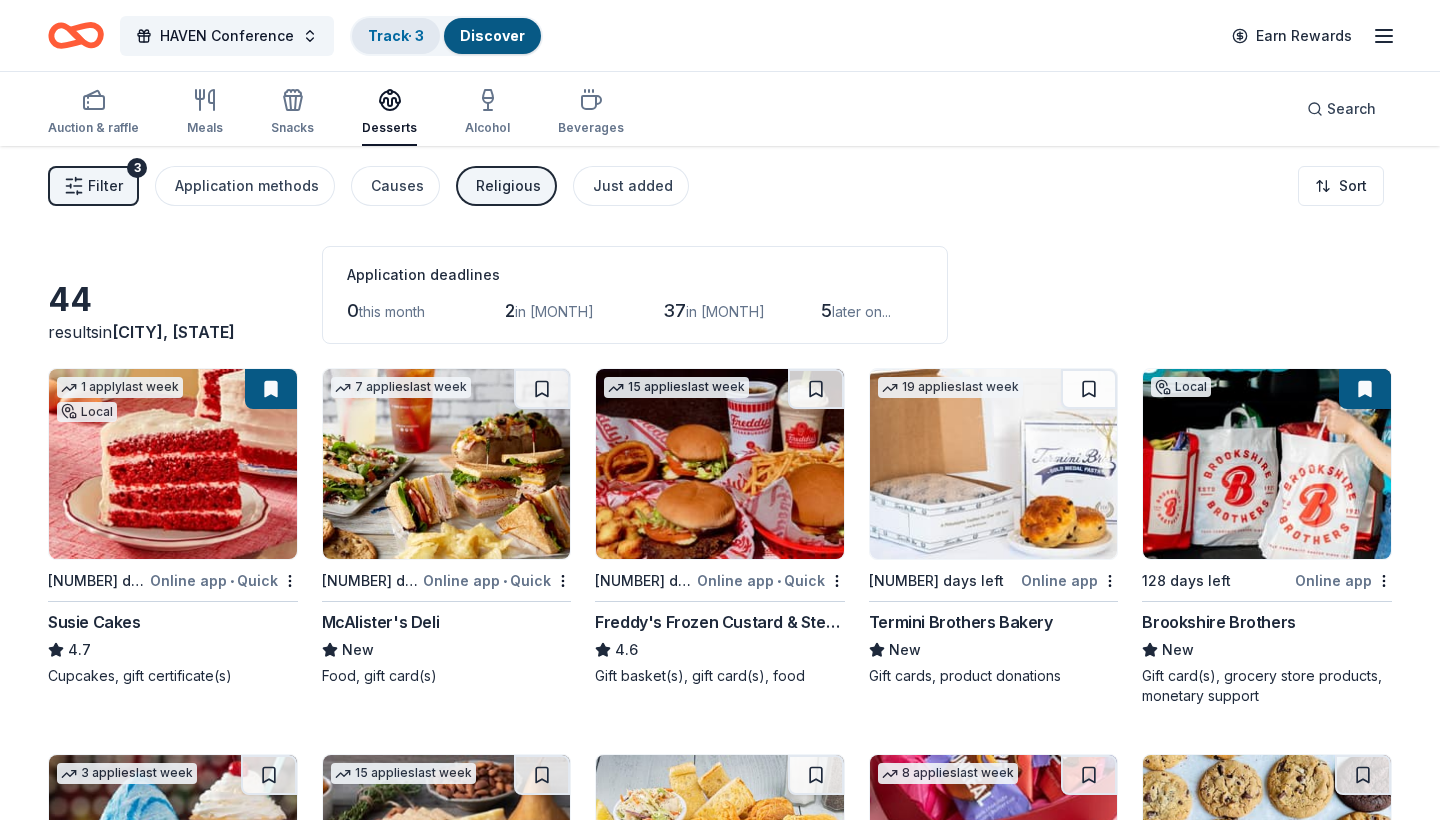 click on "Track  · 3" at bounding box center [396, 35] 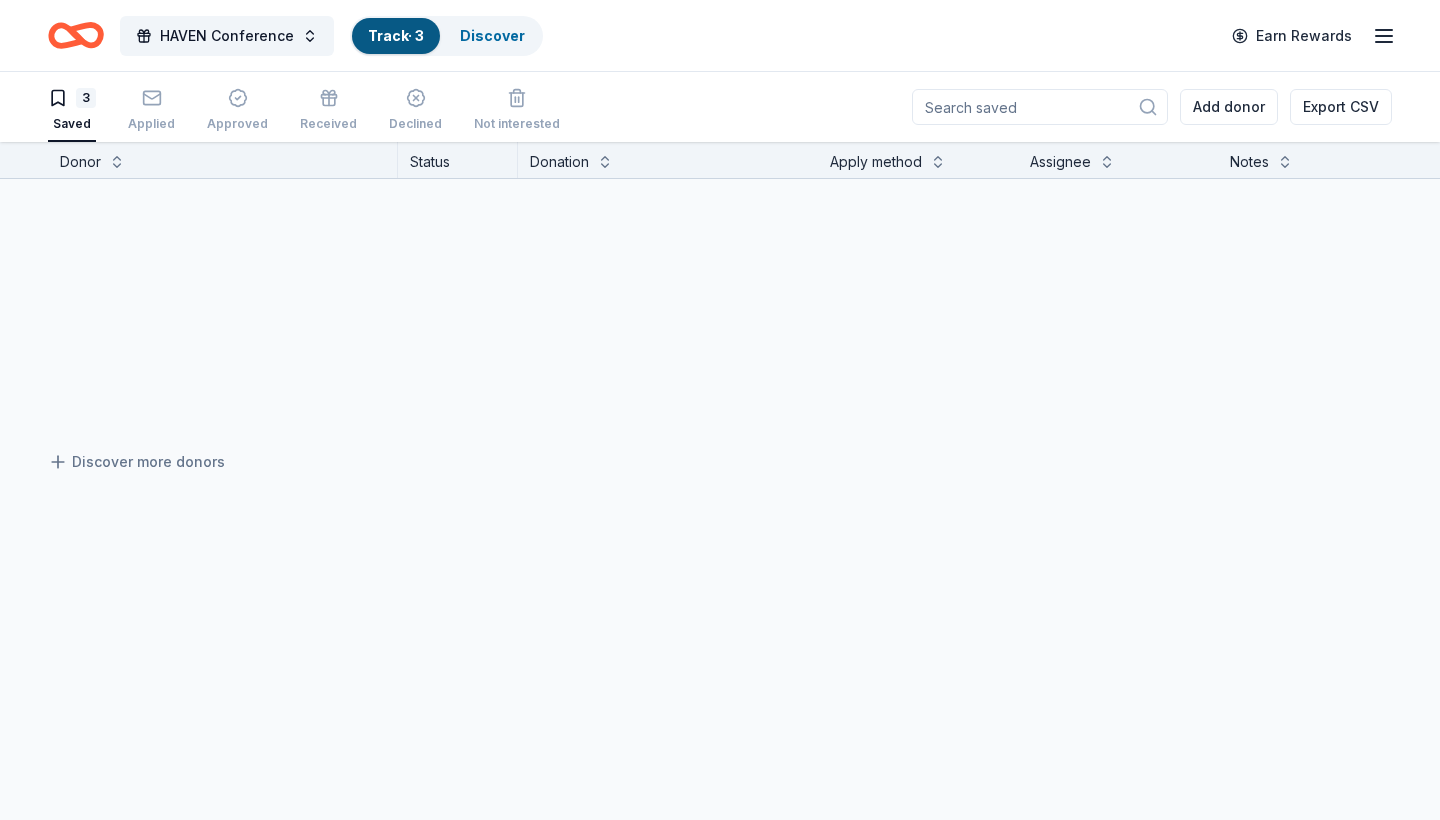 click on "Track  · 3" at bounding box center (396, 35) 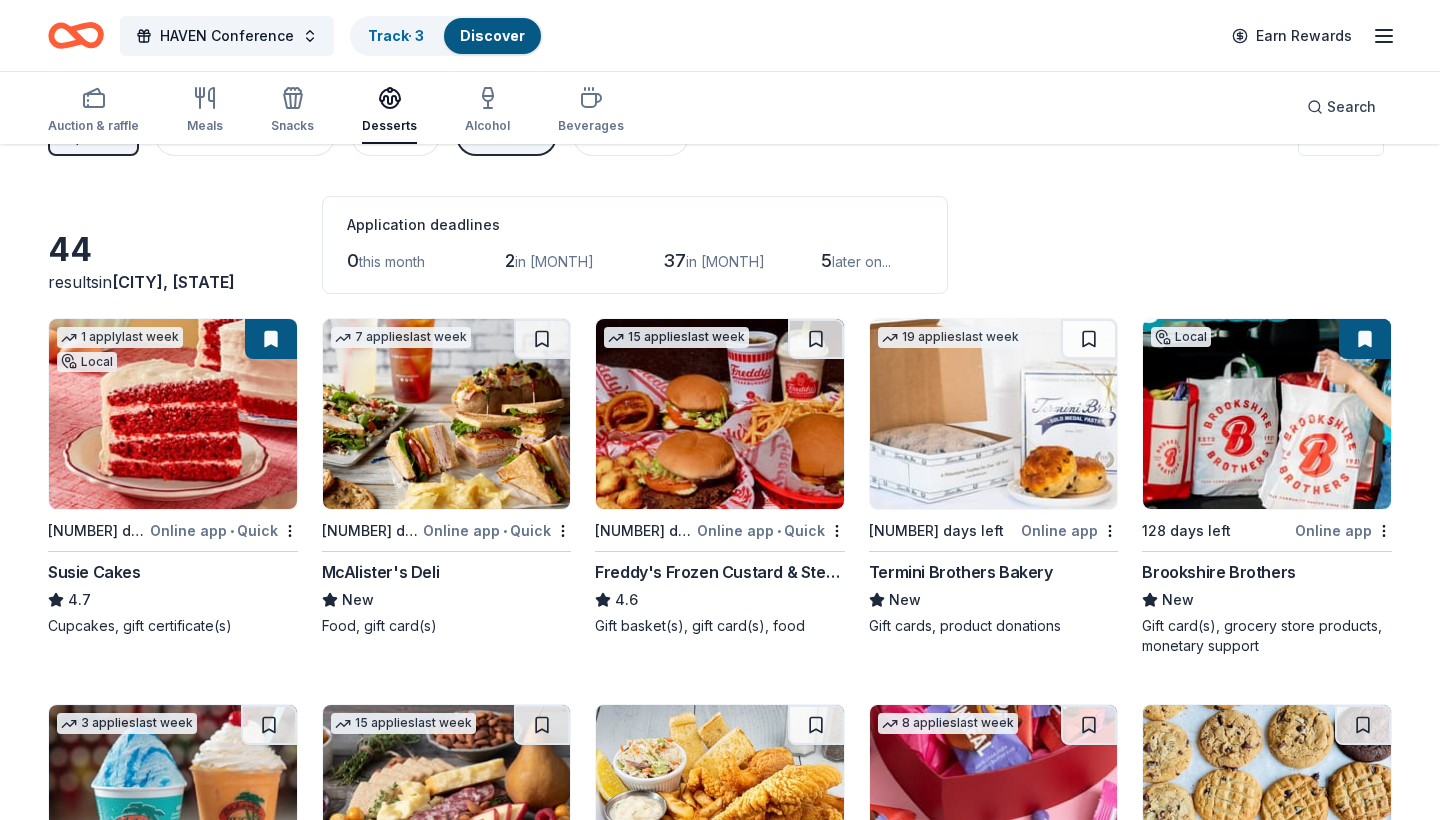 scroll, scrollTop: 48, scrollLeft: 0, axis: vertical 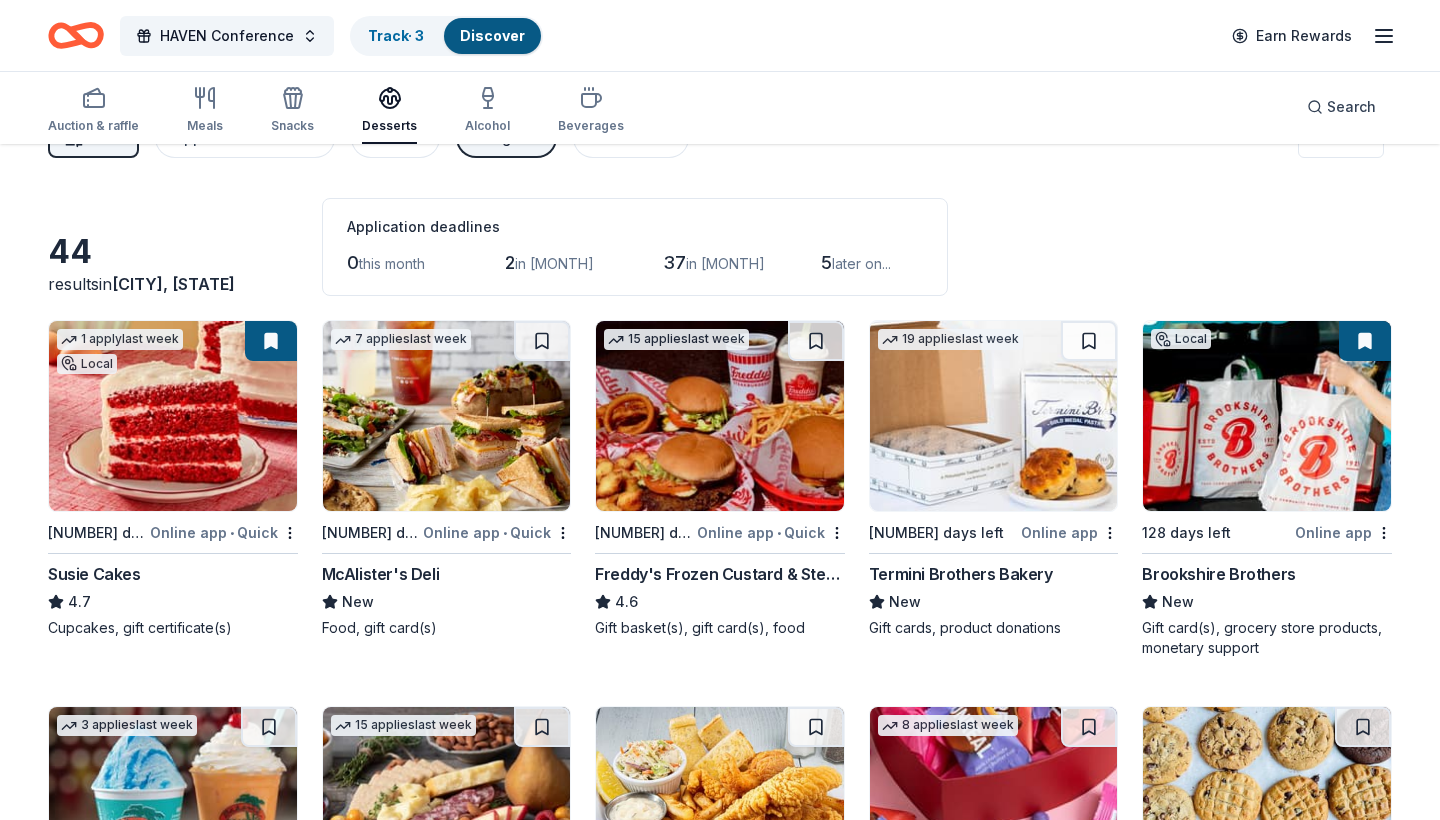 click at bounding box center (447, 416) 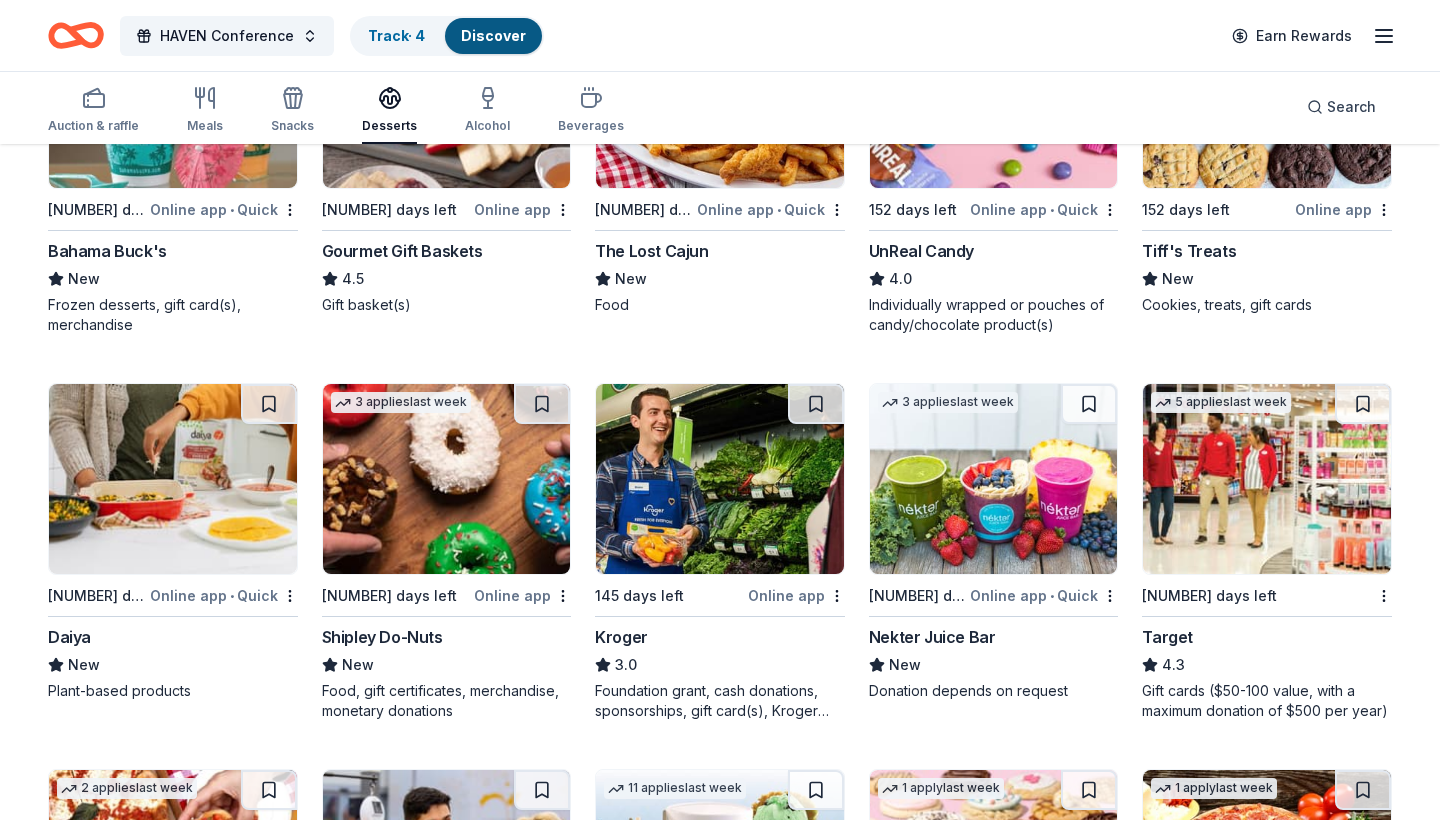 scroll, scrollTop: 759, scrollLeft: 0, axis: vertical 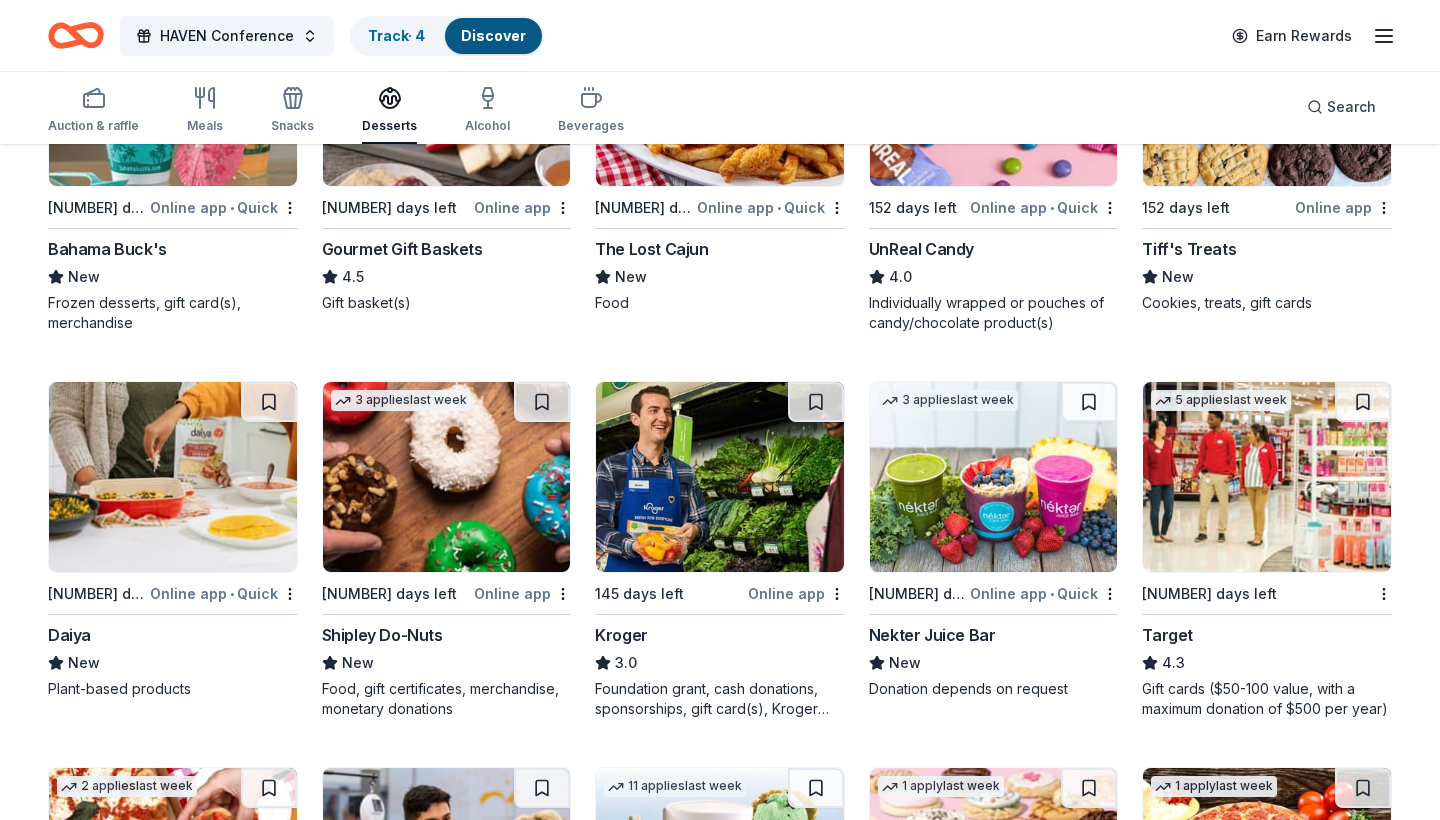click at bounding box center (1267, 477) 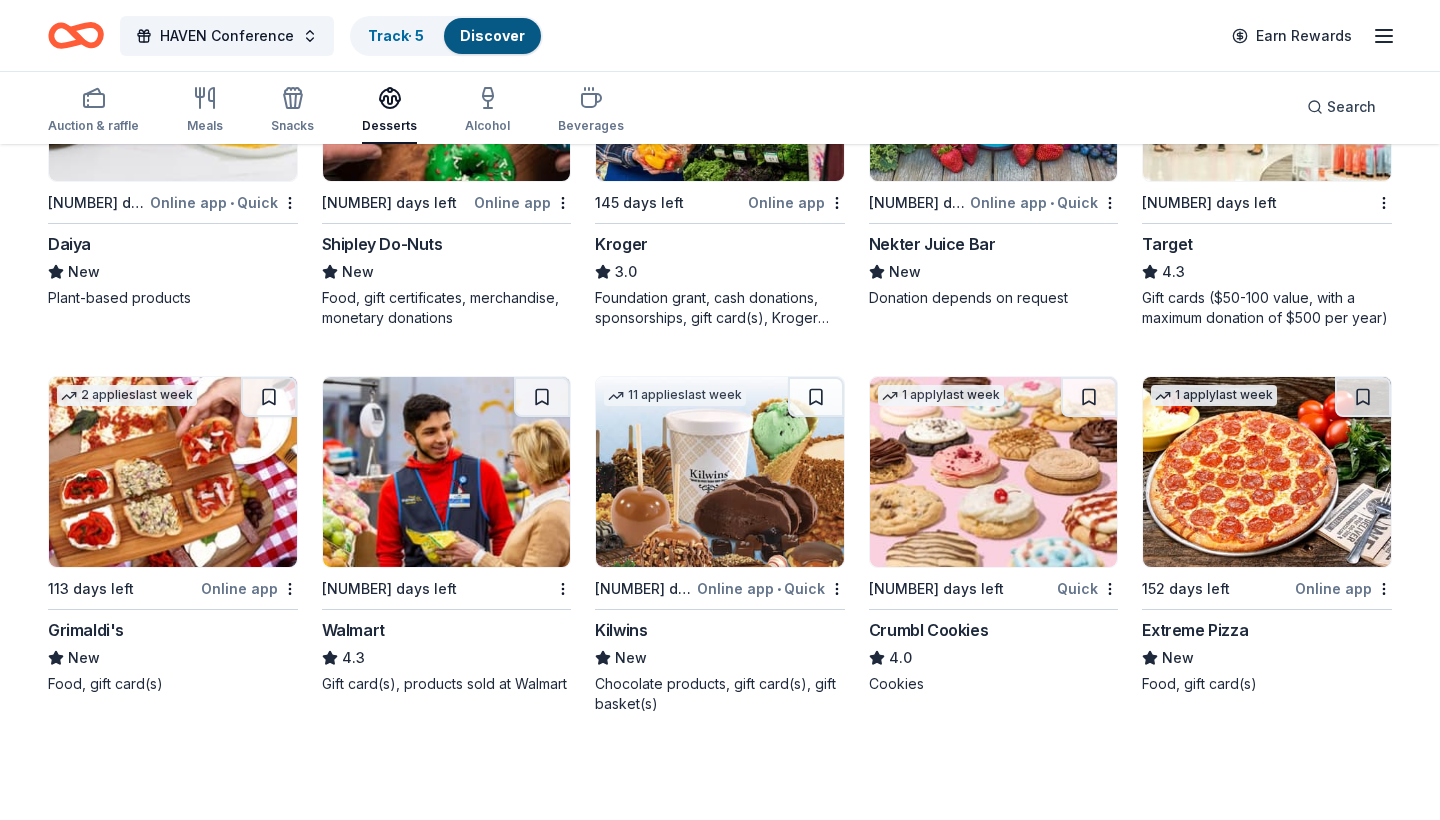 scroll, scrollTop: 1152, scrollLeft: 0, axis: vertical 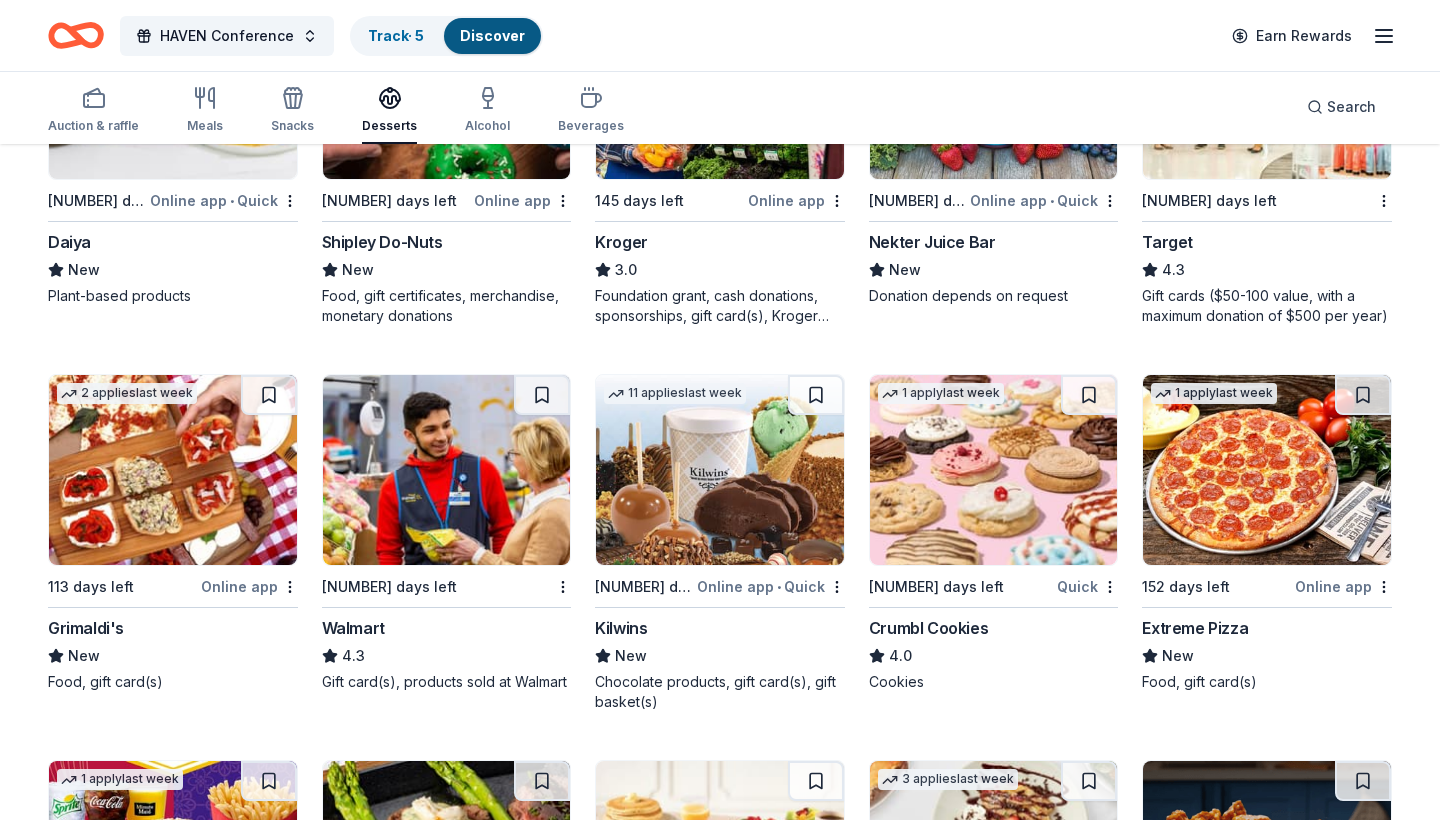 click at bounding box center [447, 470] 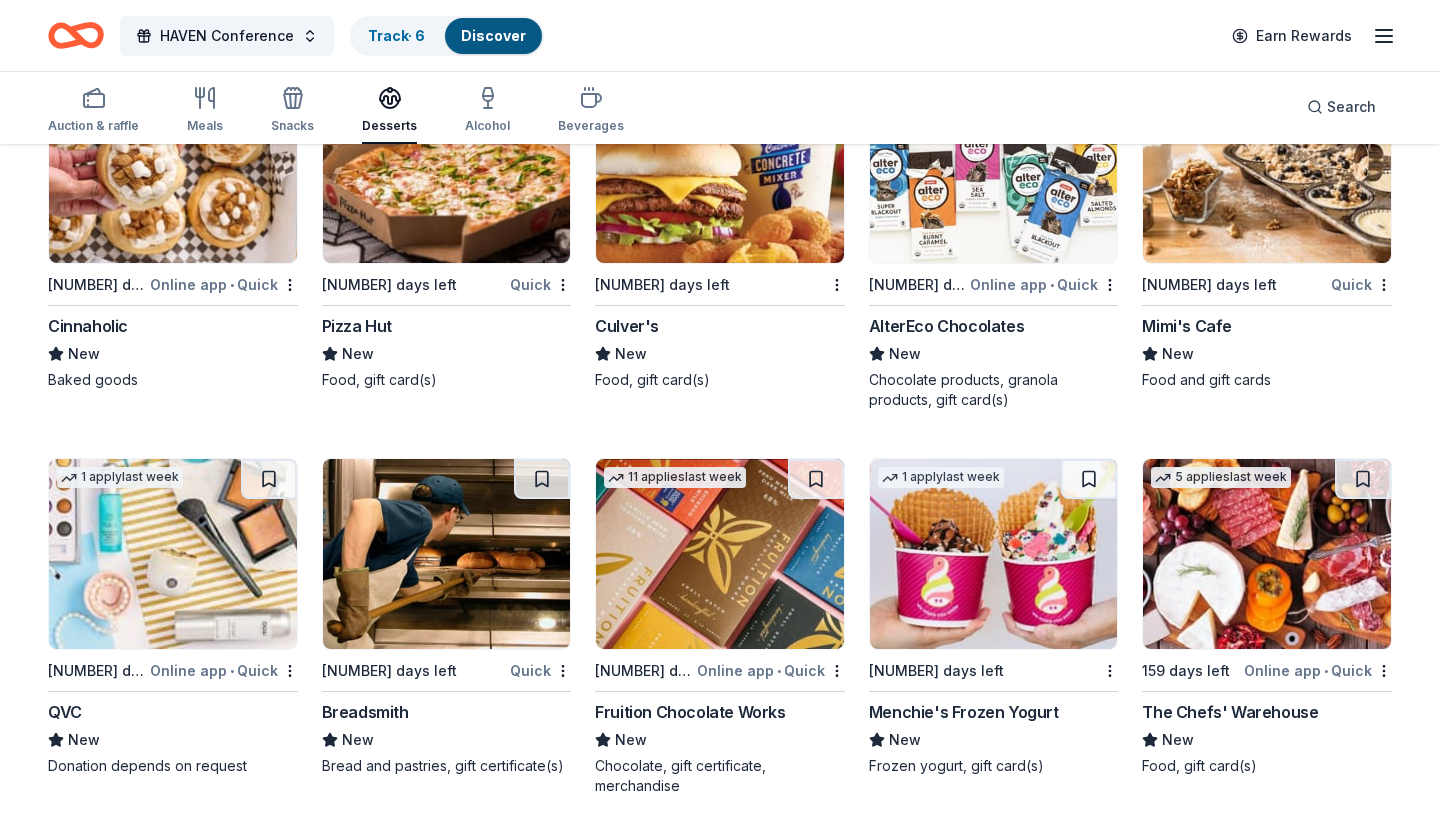 scroll, scrollTop: 2209, scrollLeft: 0, axis: vertical 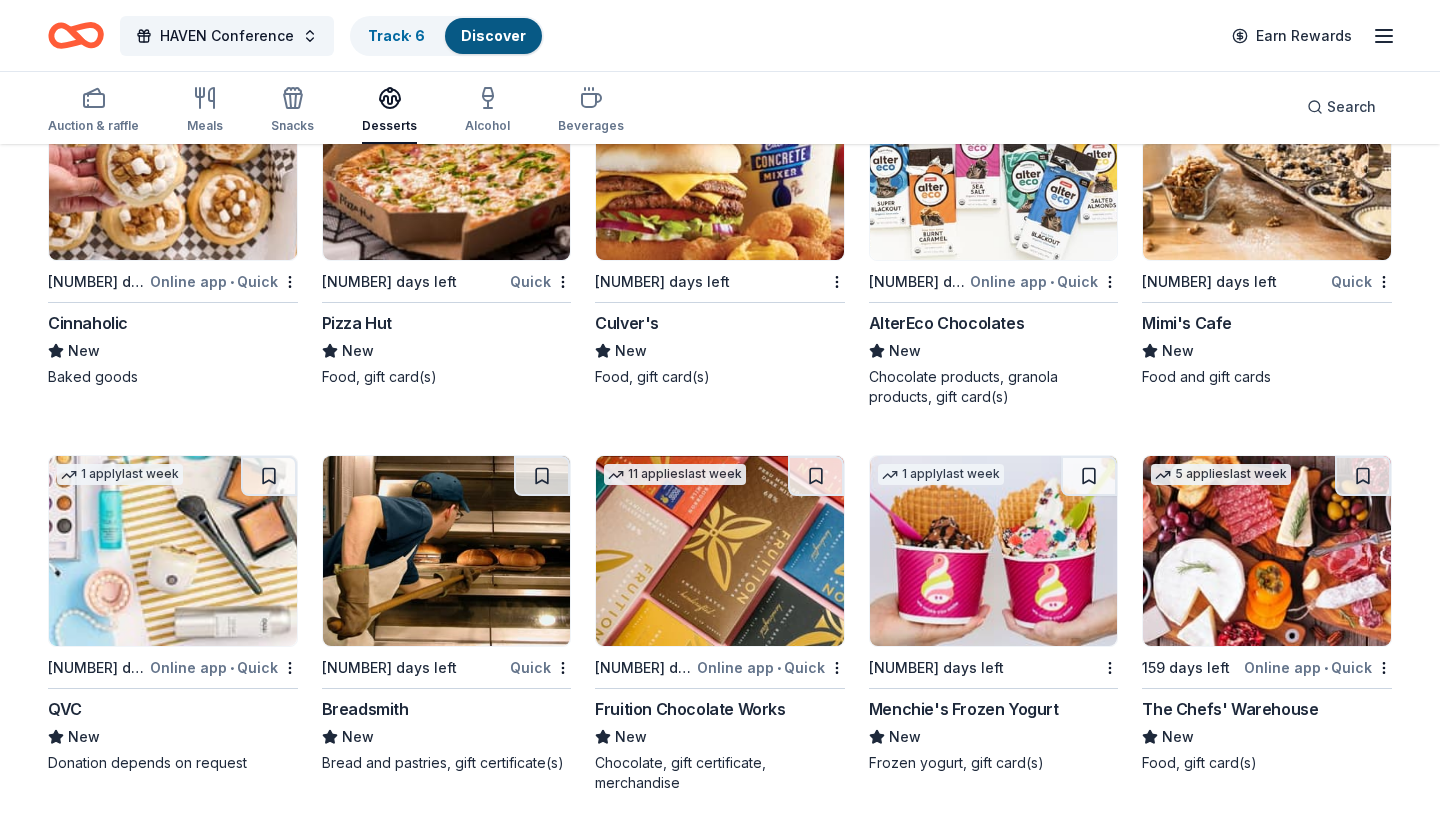 click at bounding box center (720, 551) 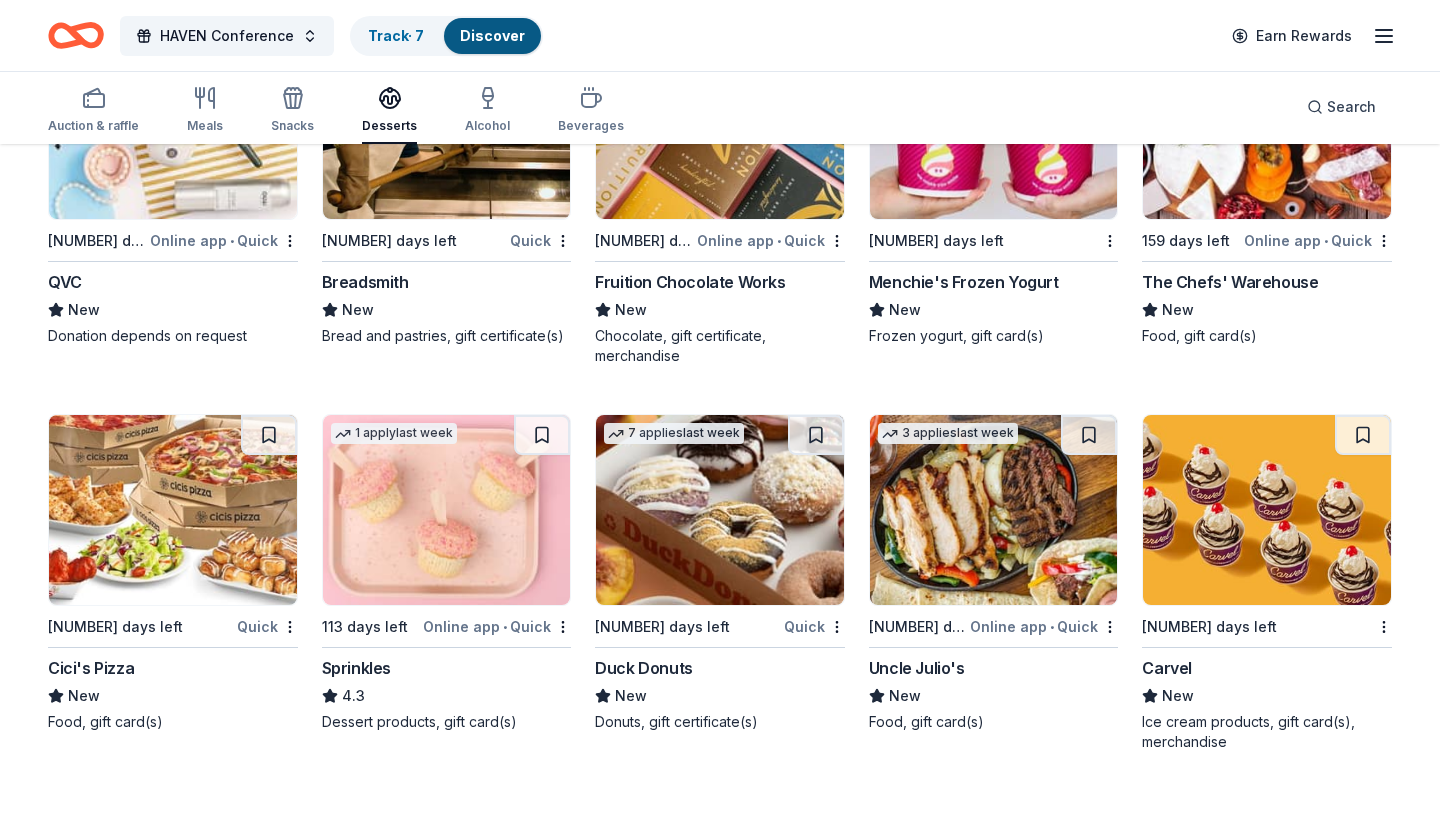 scroll, scrollTop: 2639, scrollLeft: 0, axis: vertical 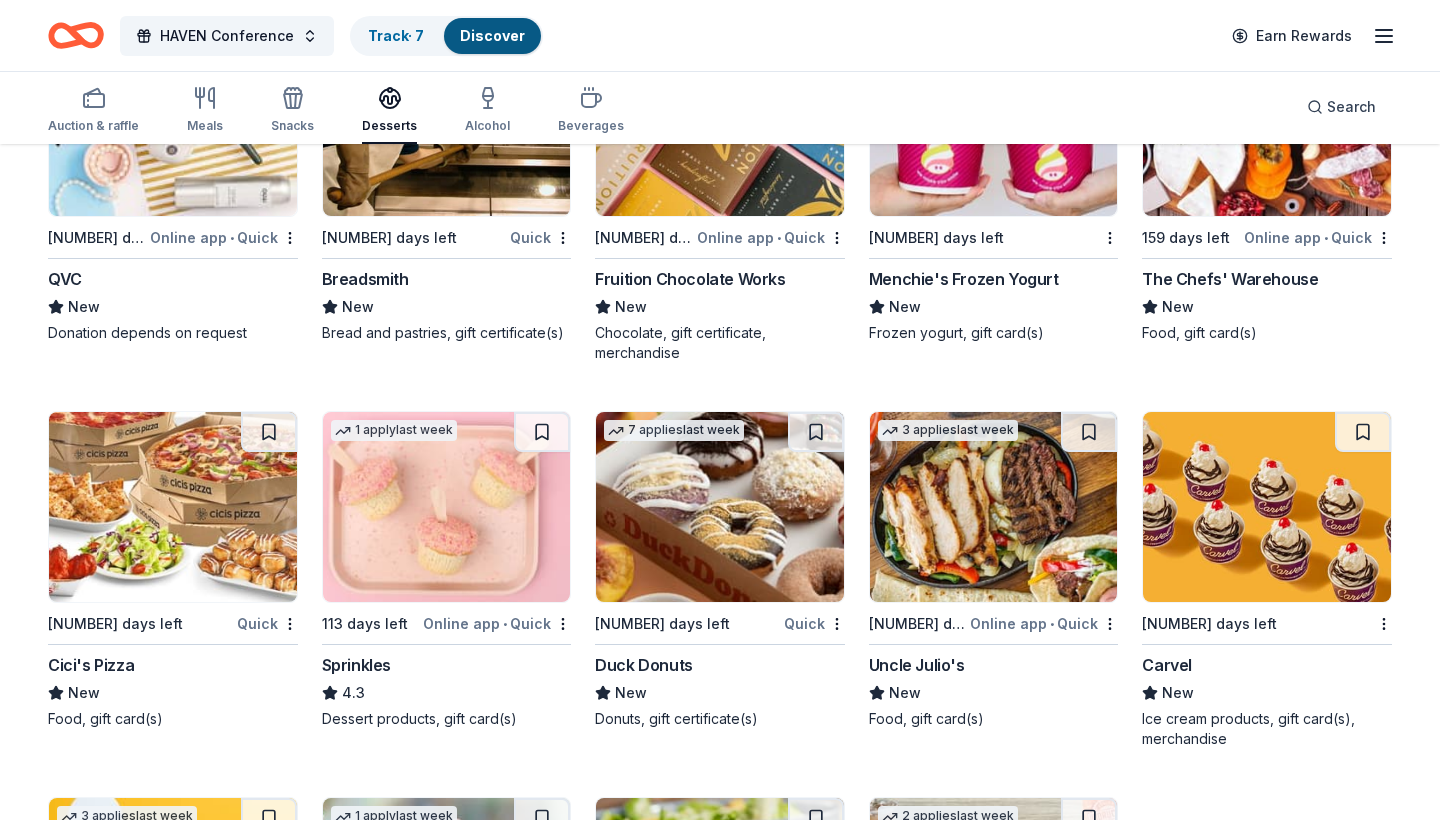 click at bounding box center [173, 507] 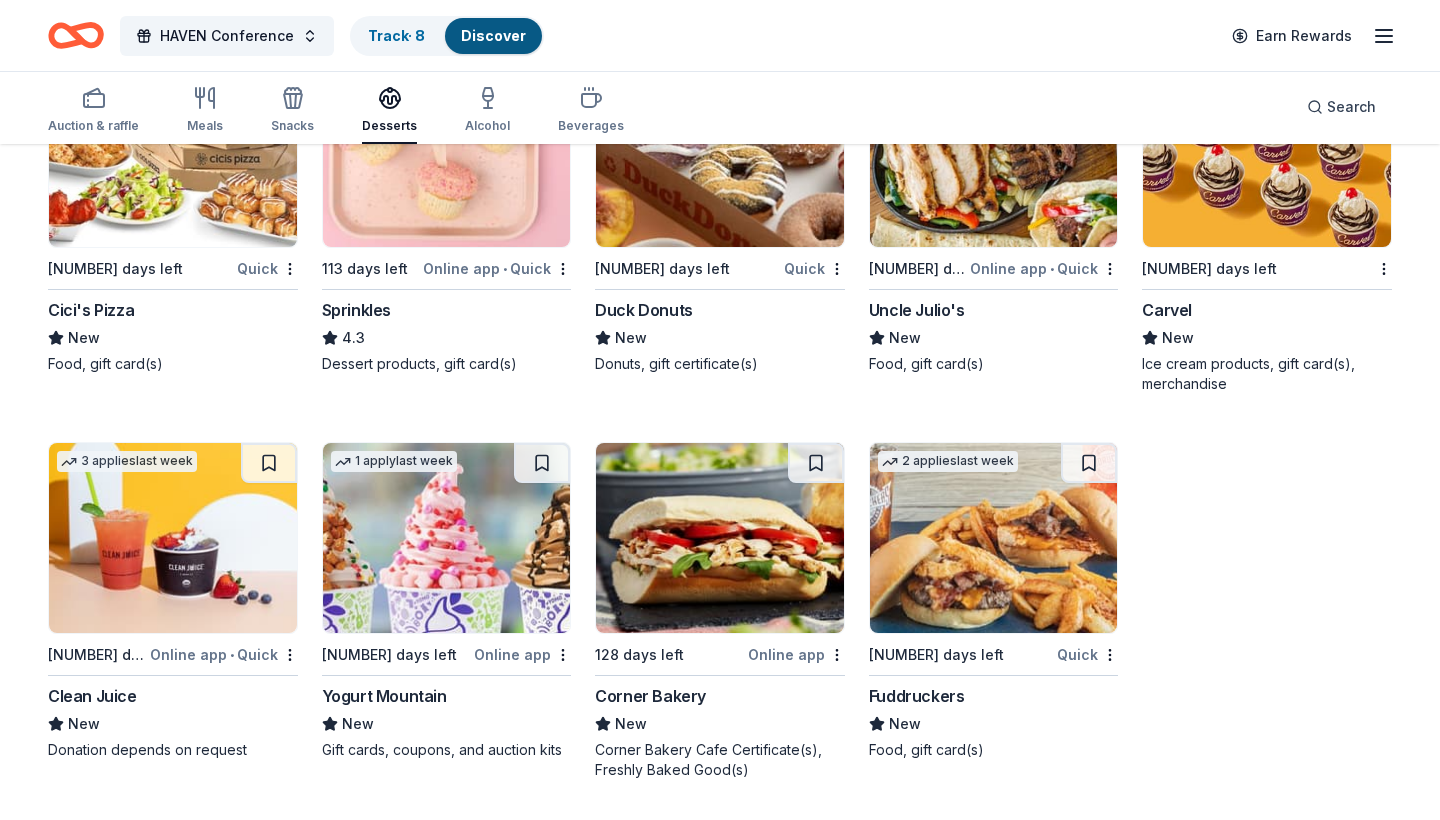 scroll, scrollTop: 2994, scrollLeft: 0, axis: vertical 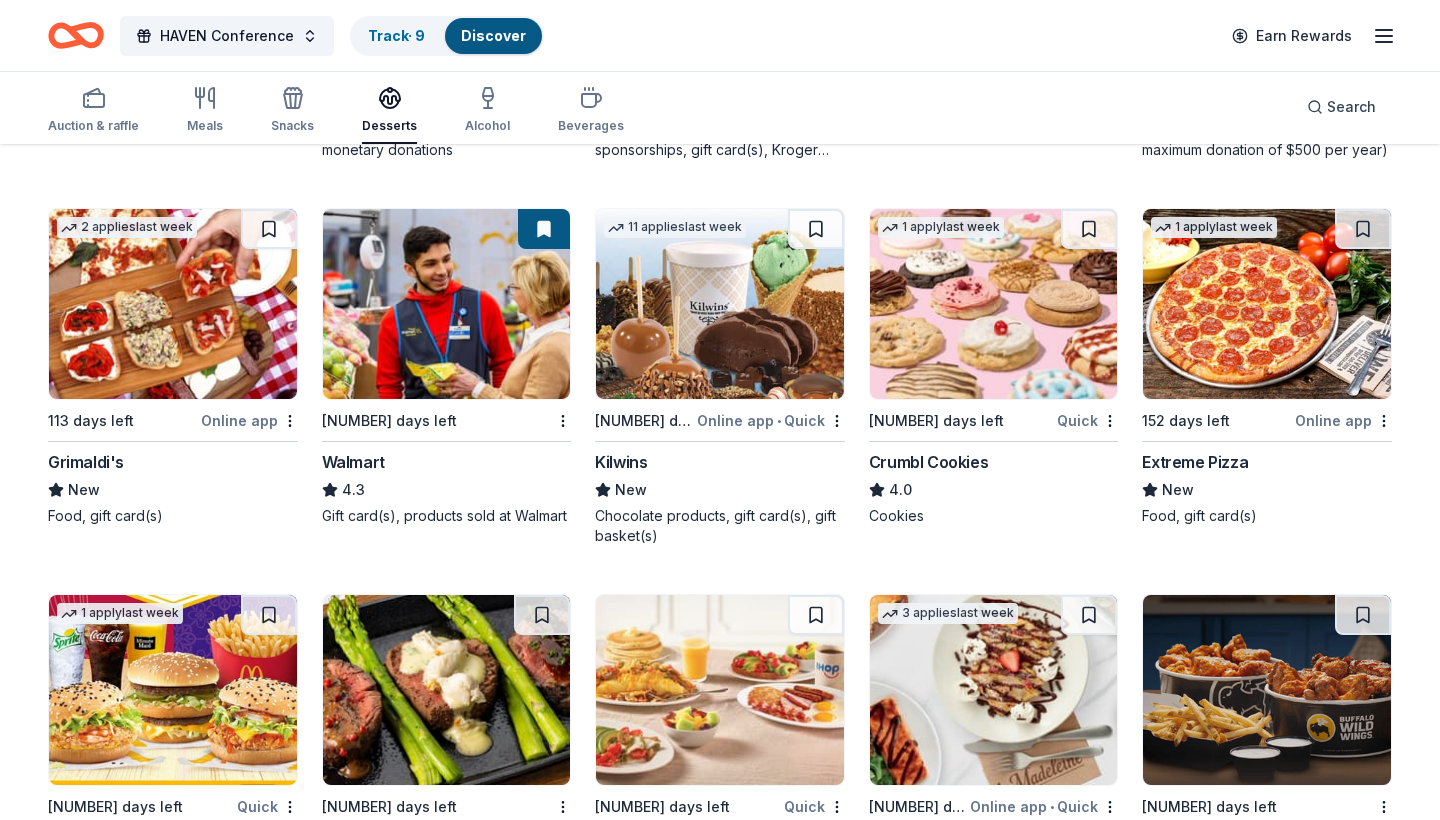 click at bounding box center (1267, 304) 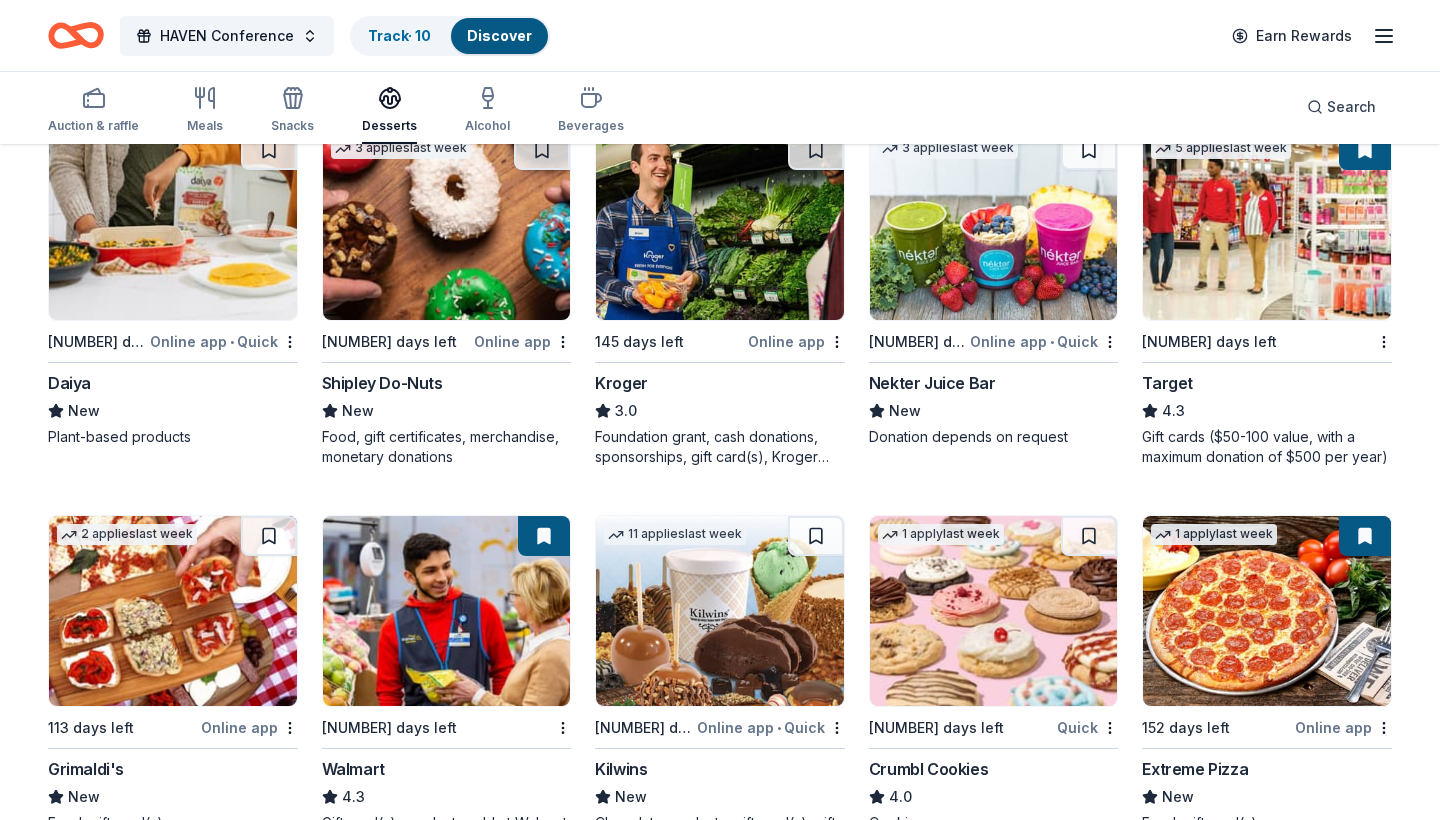 scroll, scrollTop: 1013, scrollLeft: 0, axis: vertical 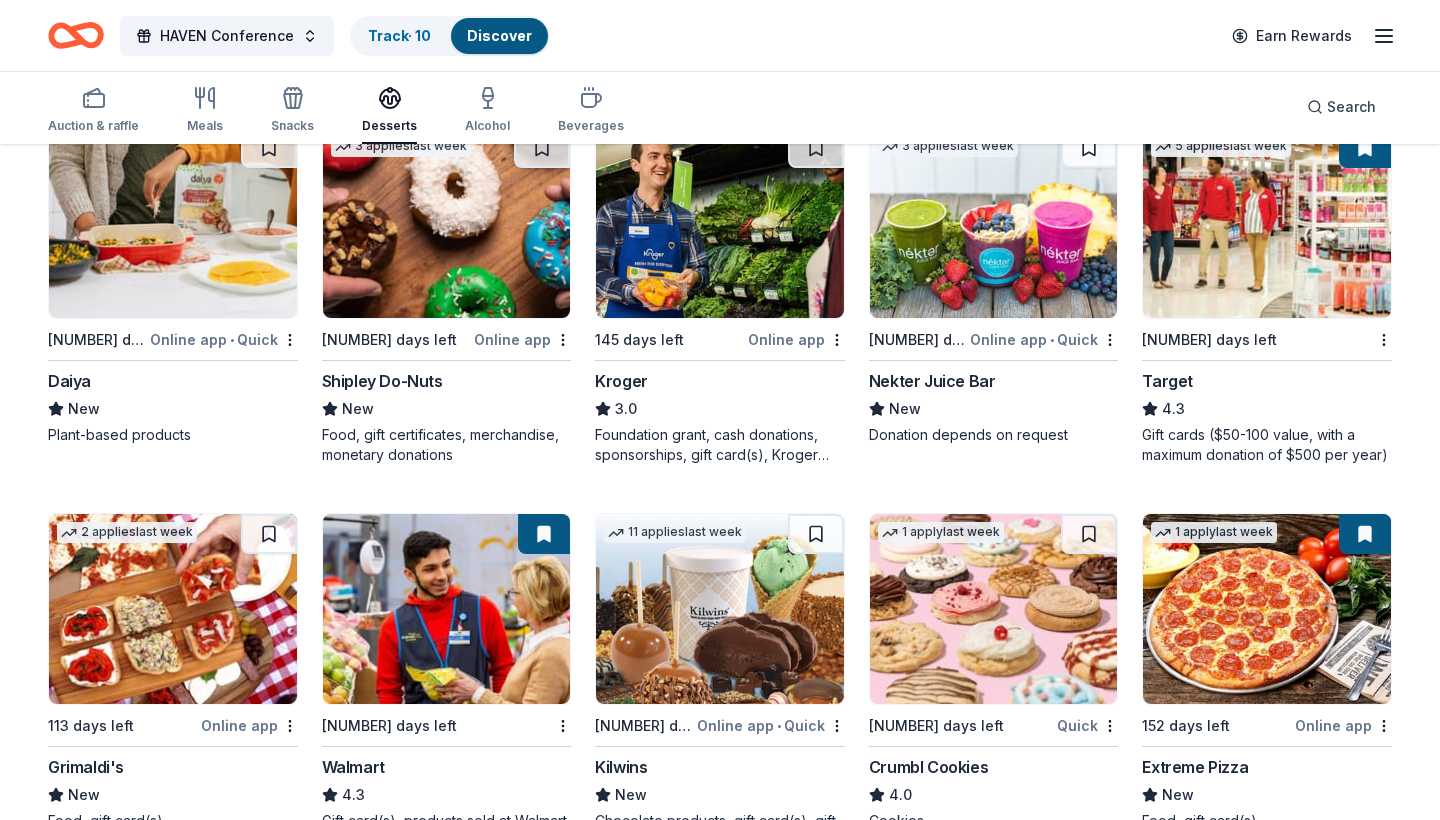 click at bounding box center (720, 223) 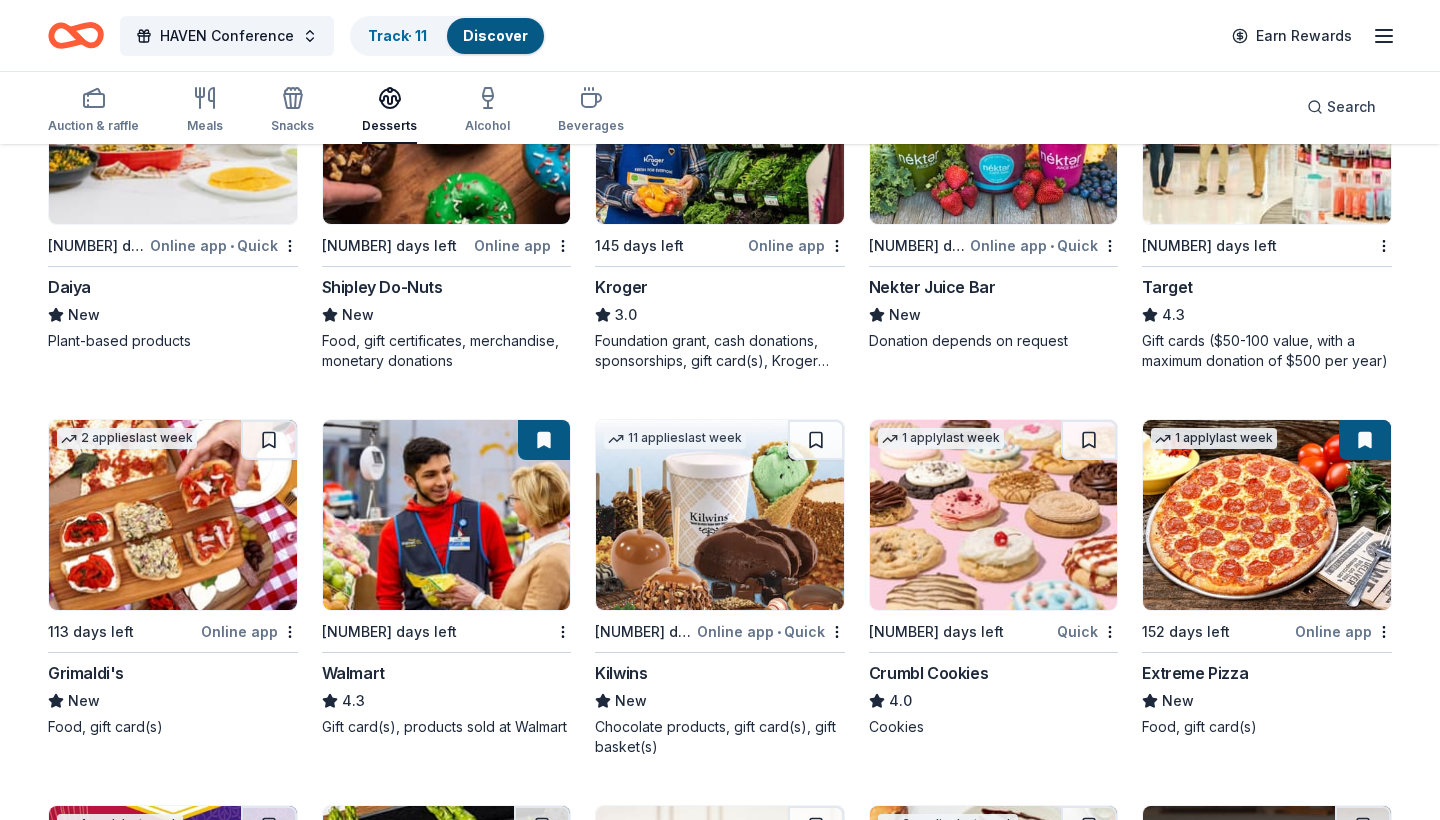 scroll, scrollTop: 1128, scrollLeft: 0, axis: vertical 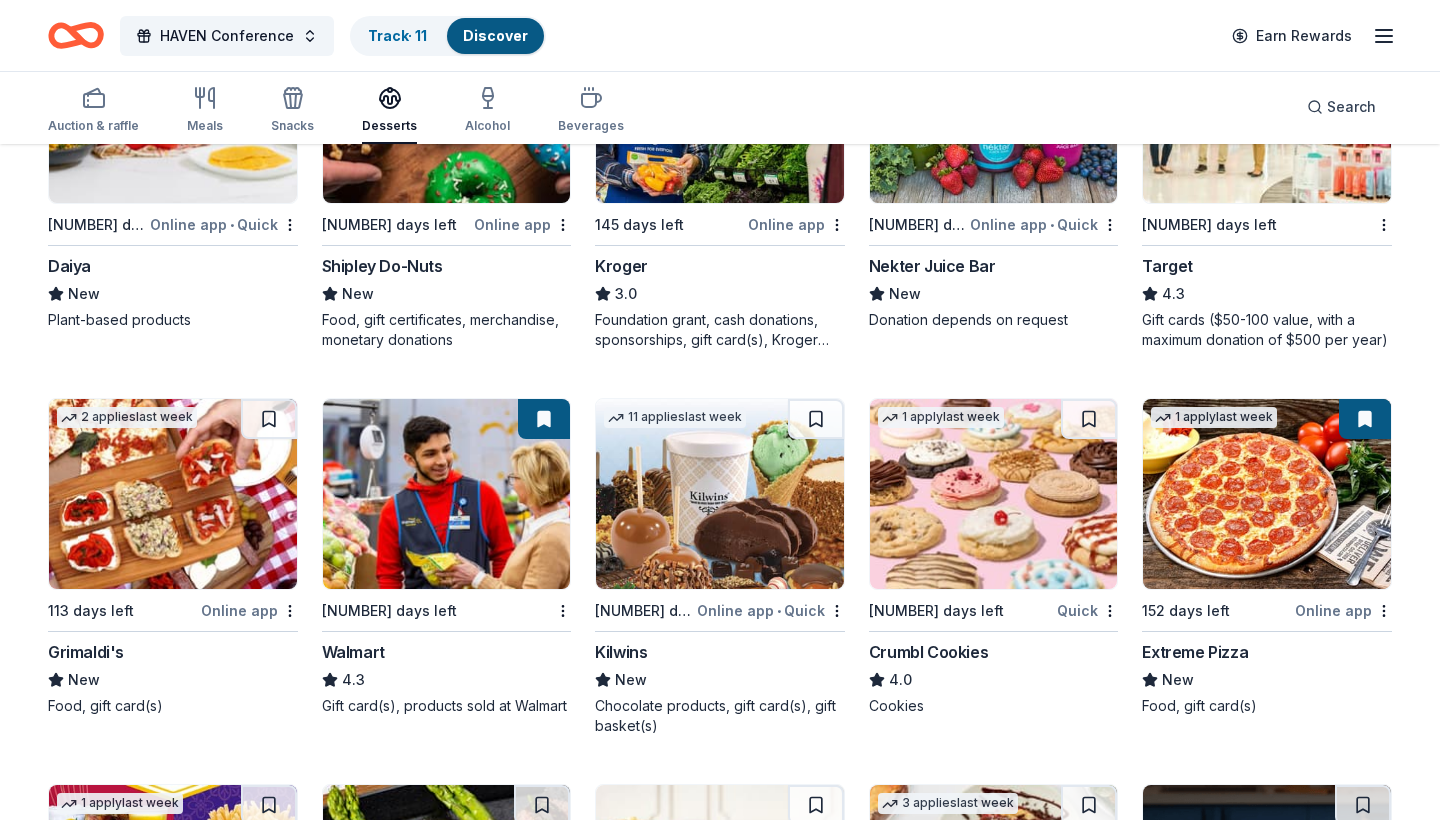 click at bounding box center [994, 494] 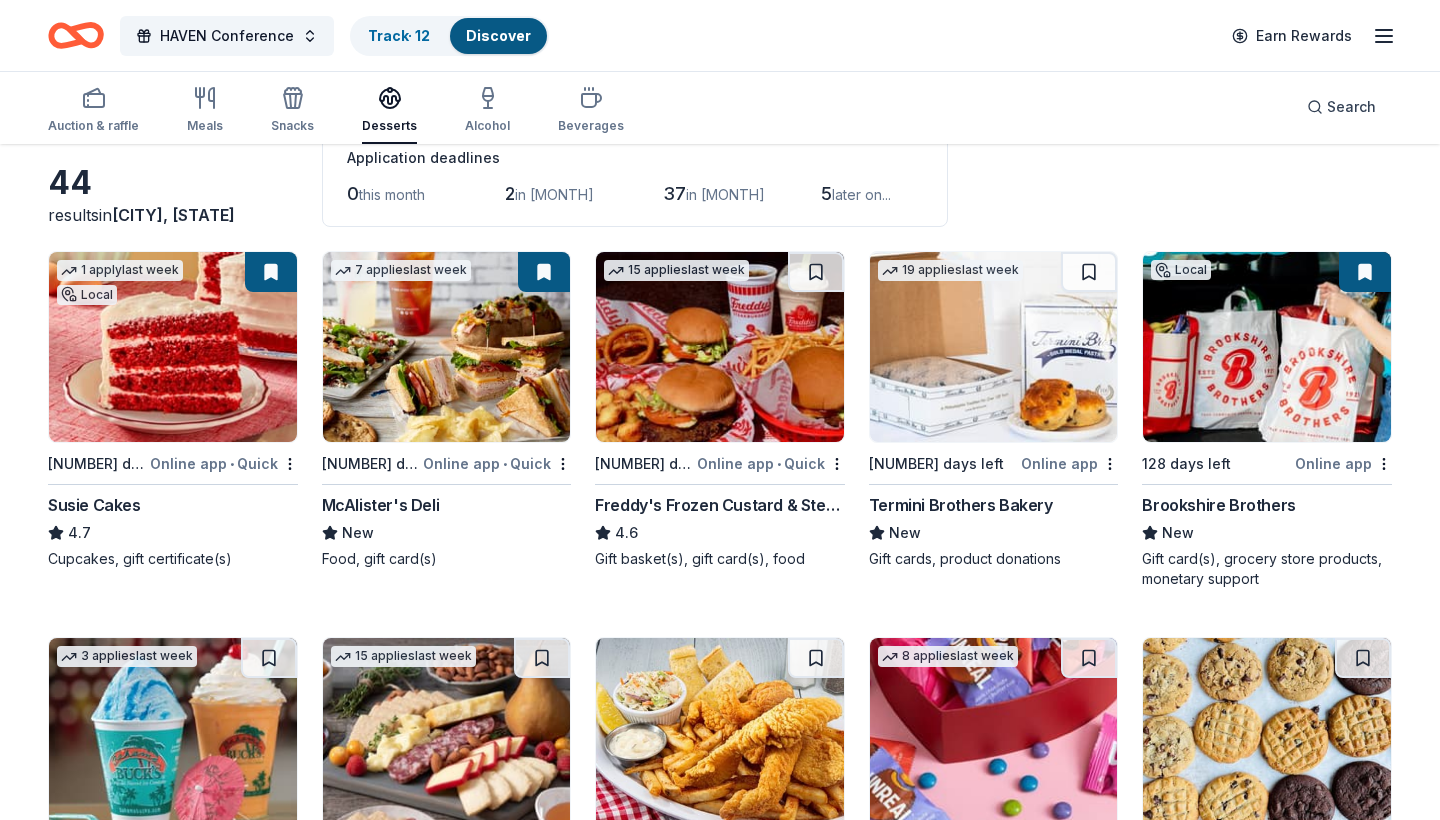 scroll, scrollTop: 113, scrollLeft: 0, axis: vertical 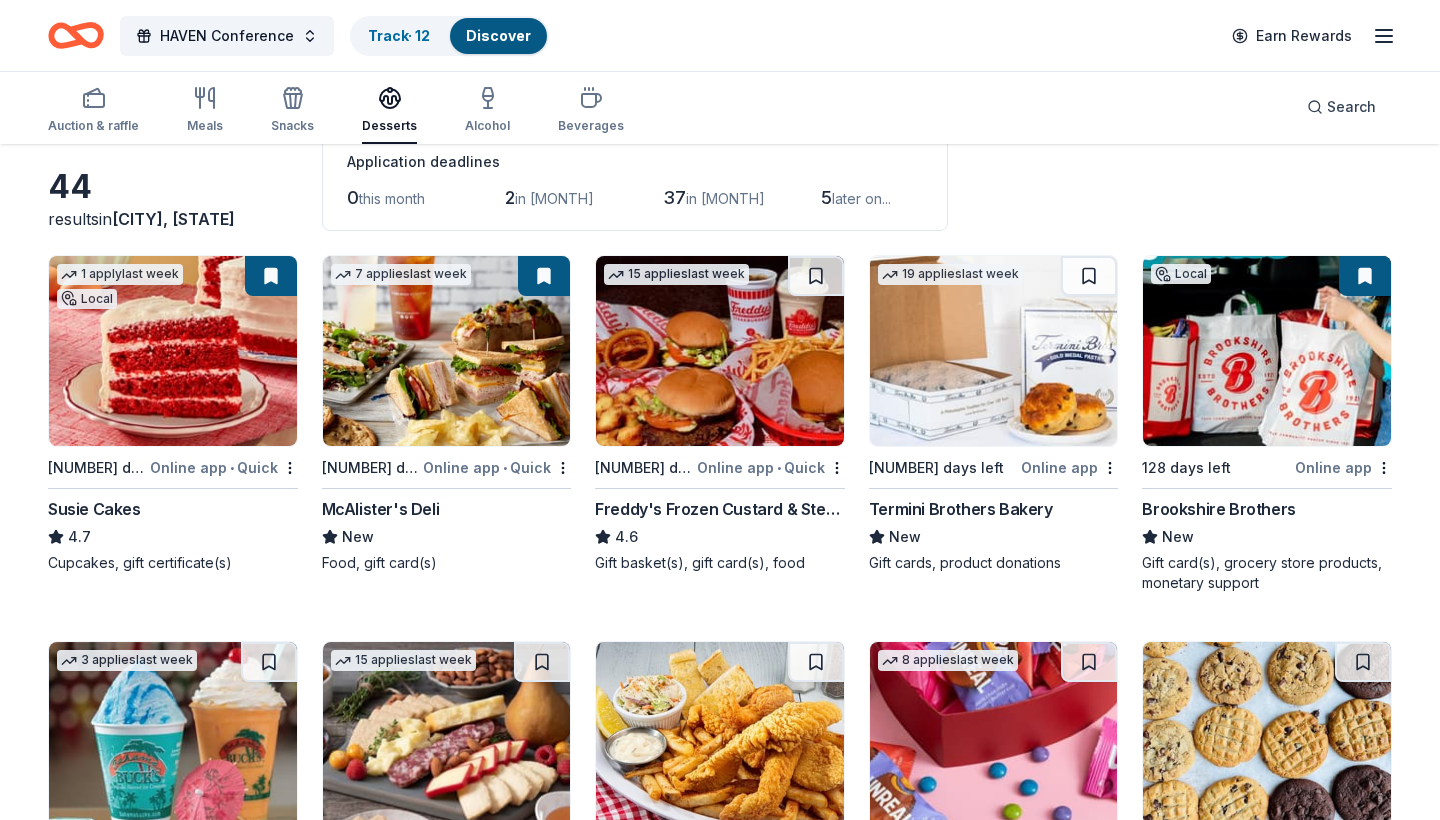 click at bounding box center [720, 351] 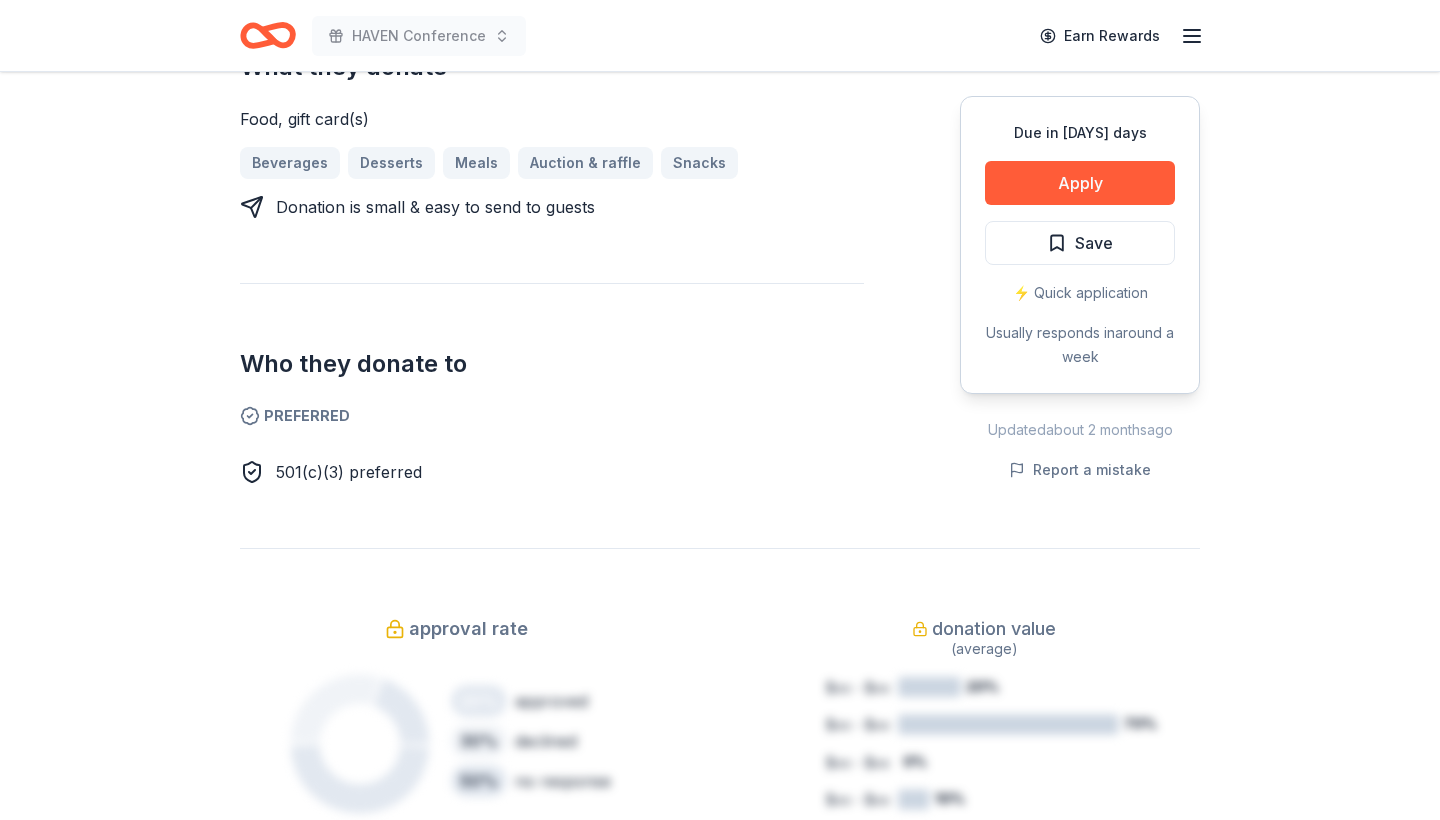scroll, scrollTop: 919, scrollLeft: 0, axis: vertical 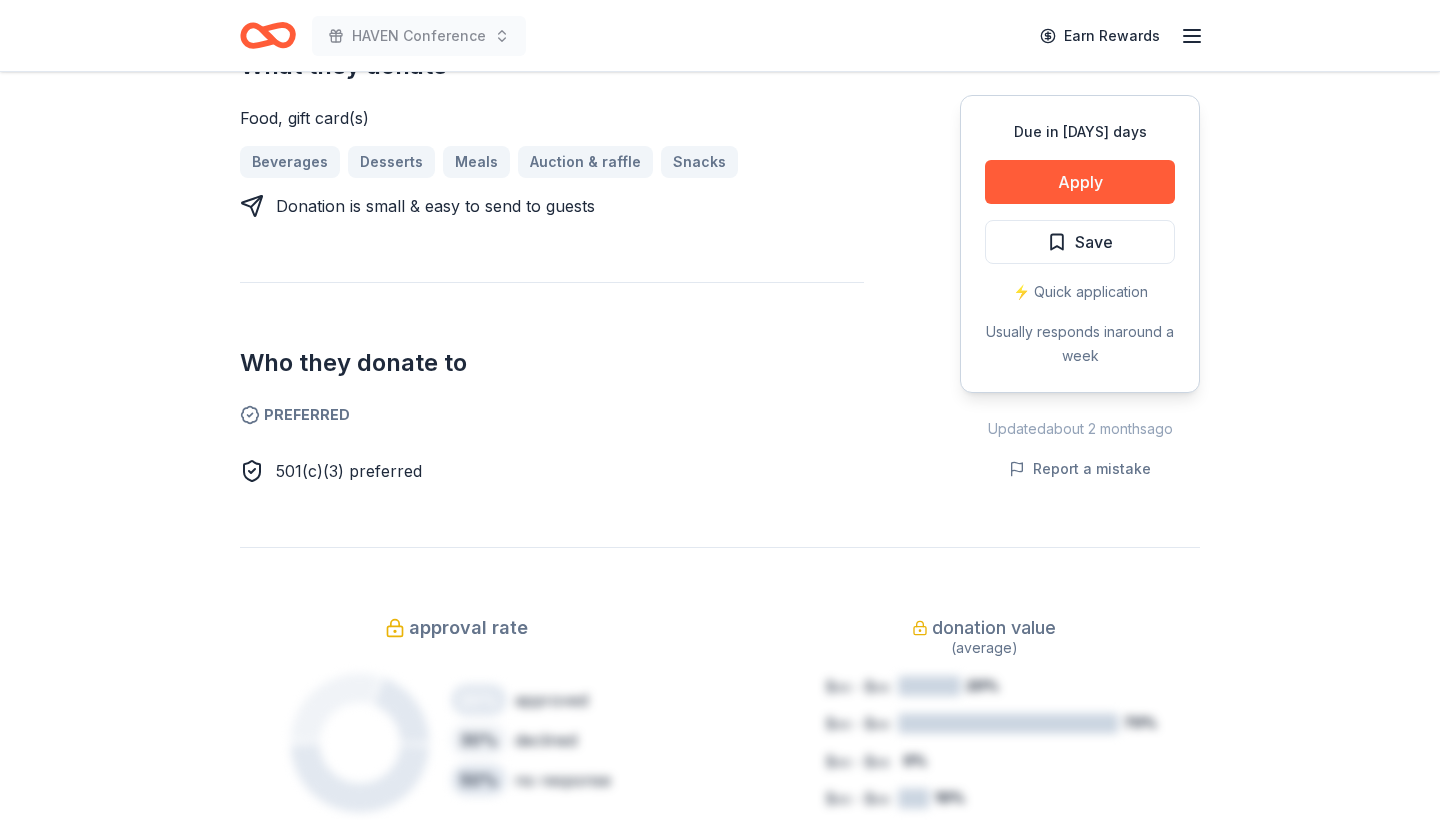 drag, startPoint x: 277, startPoint y: 430, endPoint x: 435, endPoint y: 435, distance: 158.0791 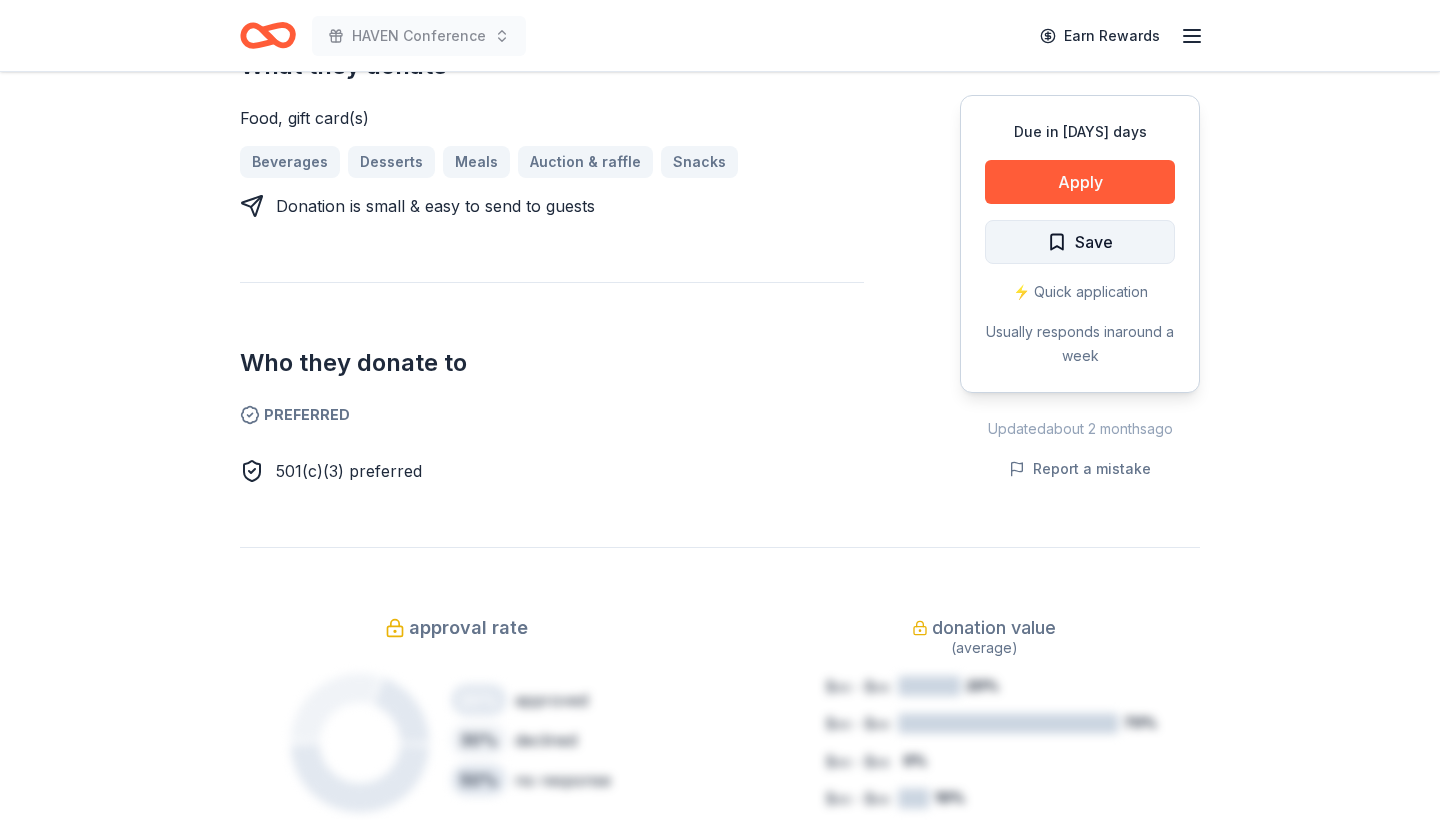 click on "Save" at bounding box center (1080, 242) 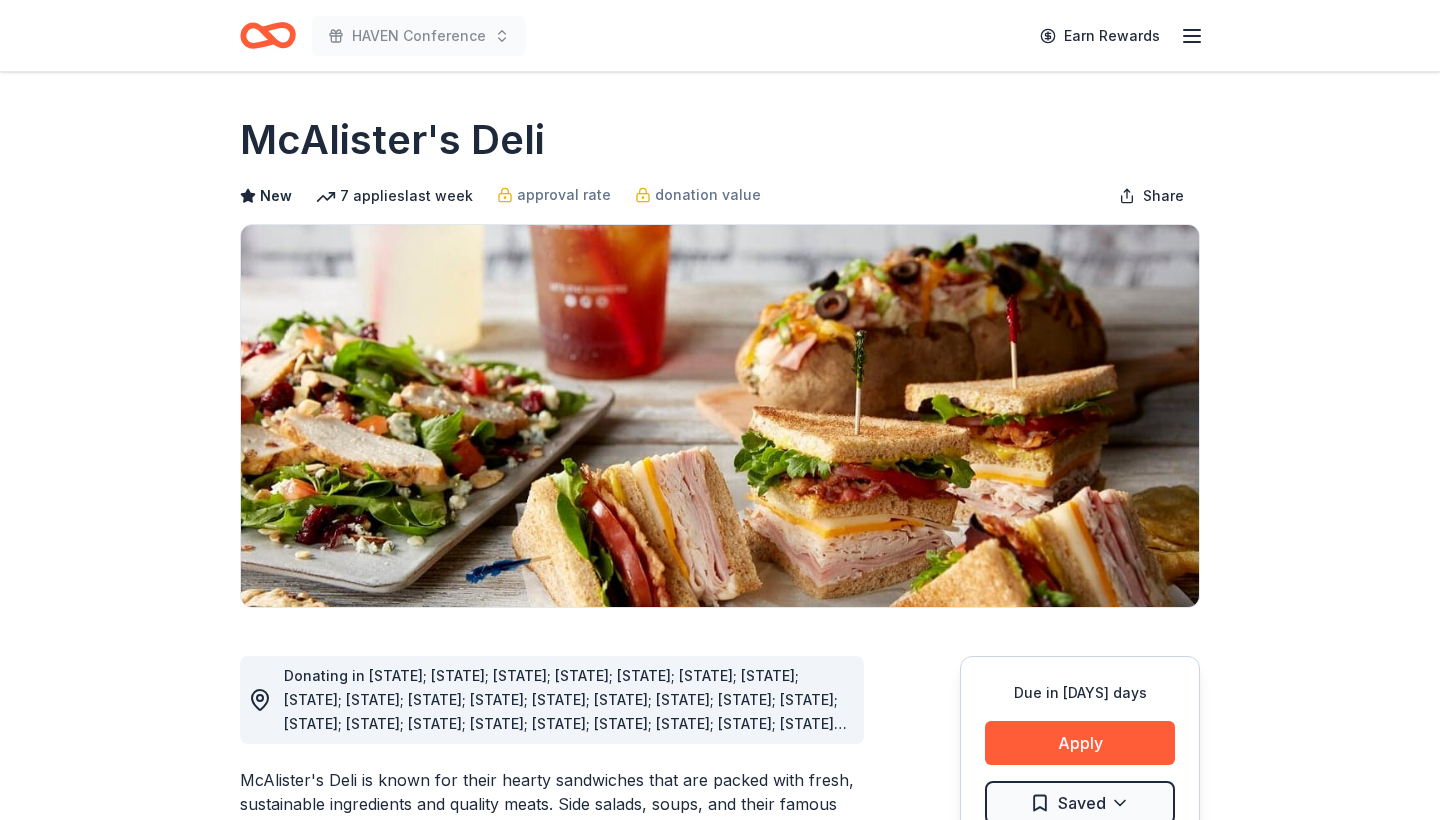 scroll, scrollTop: 0, scrollLeft: 0, axis: both 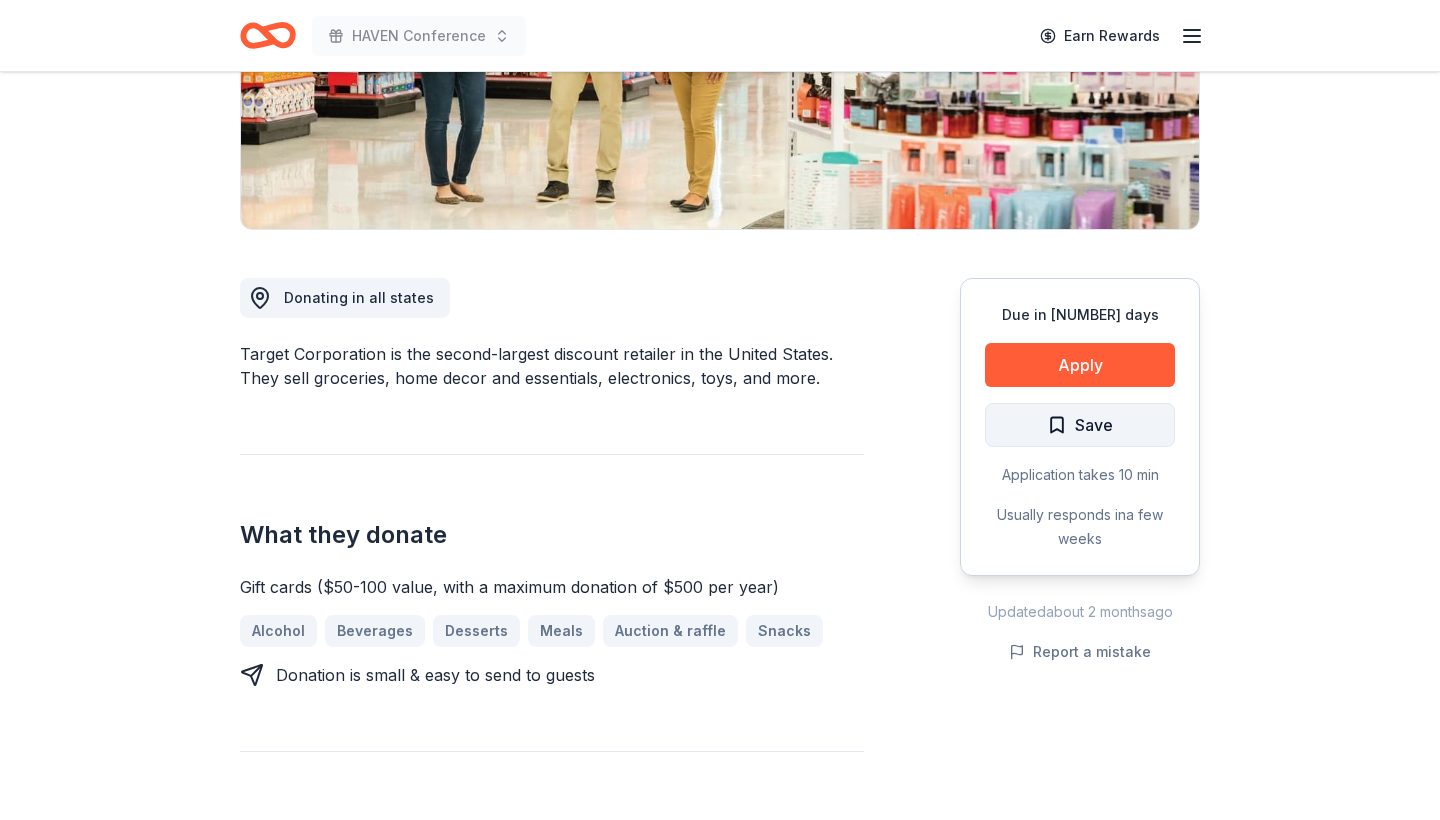 click on "Save" at bounding box center (1080, 425) 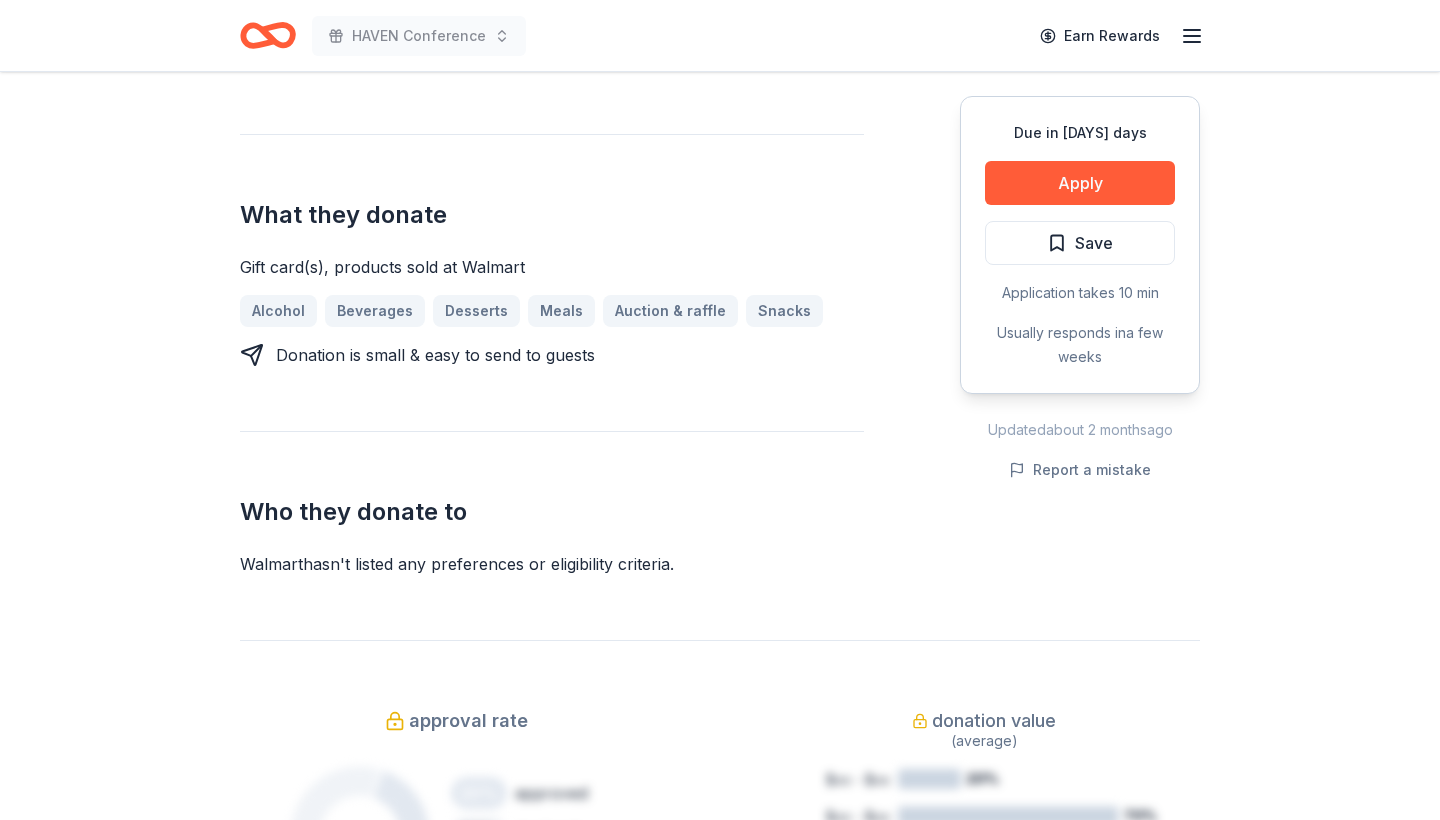 scroll, scrollTop: 703, scrollLeft: 0, axis: vertical 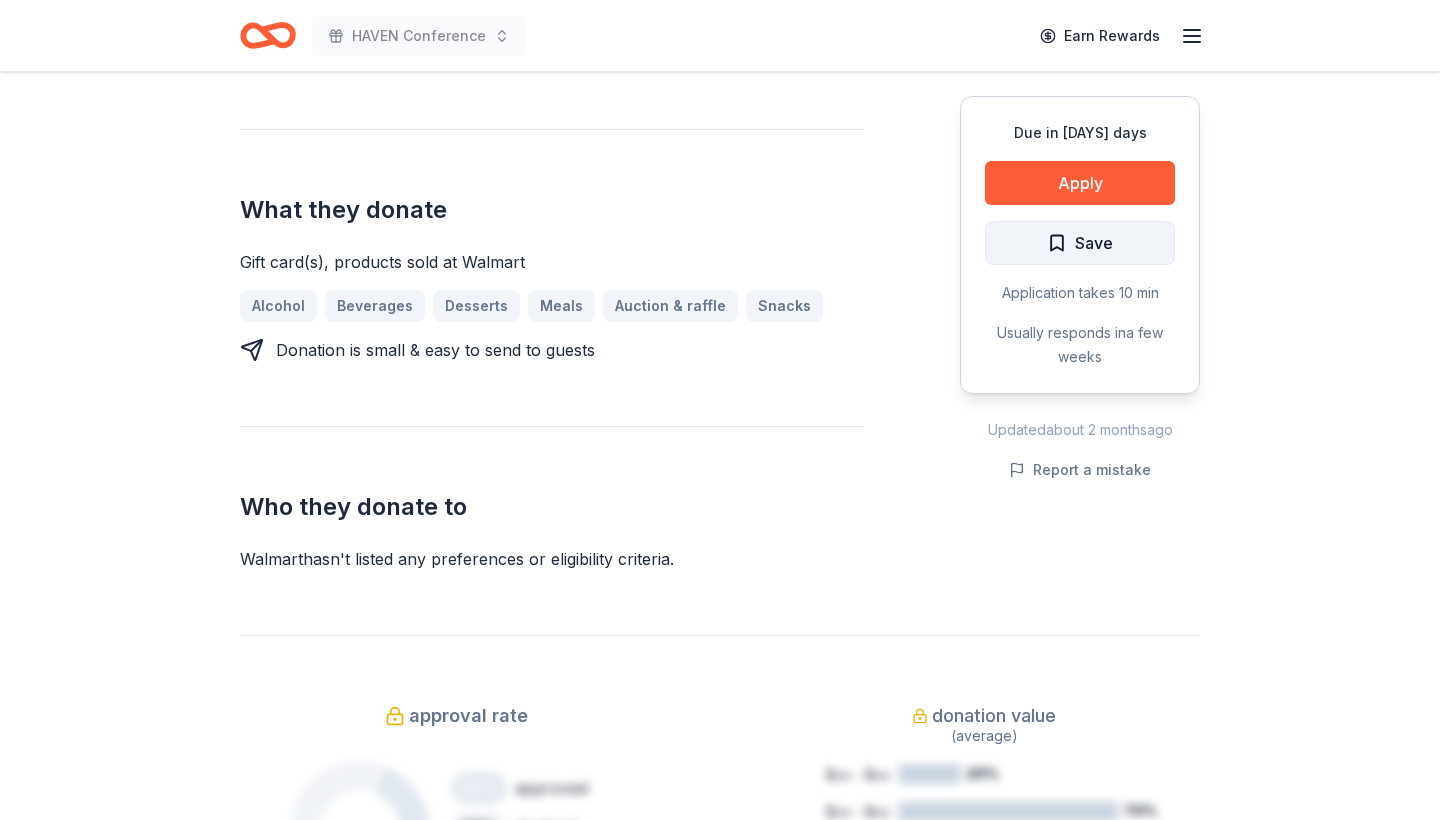 click on "Save" at bounding box center (1094, 243) 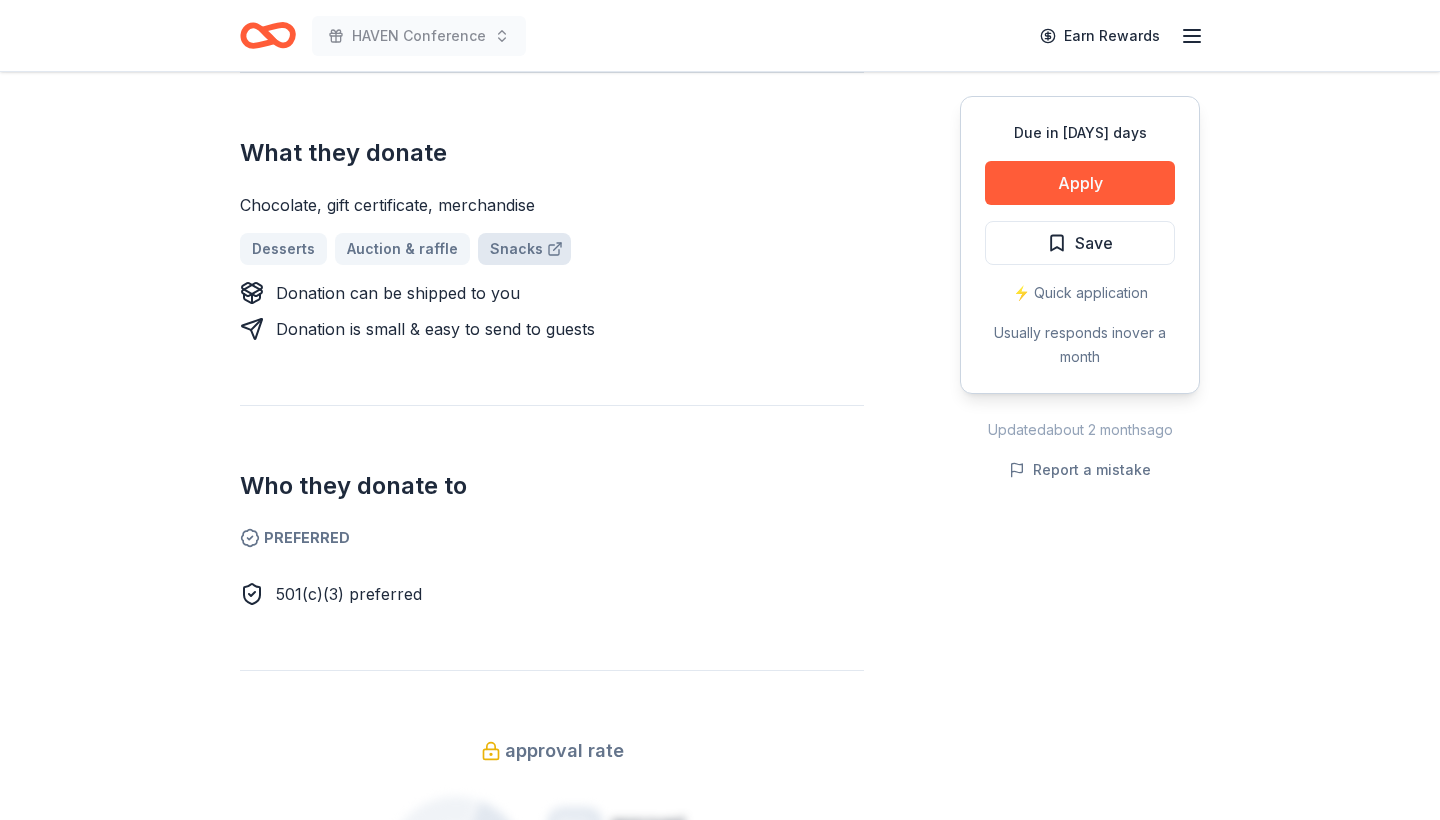 scroll, scrollTop: 820, scrollLeft: 0, axis: vertical 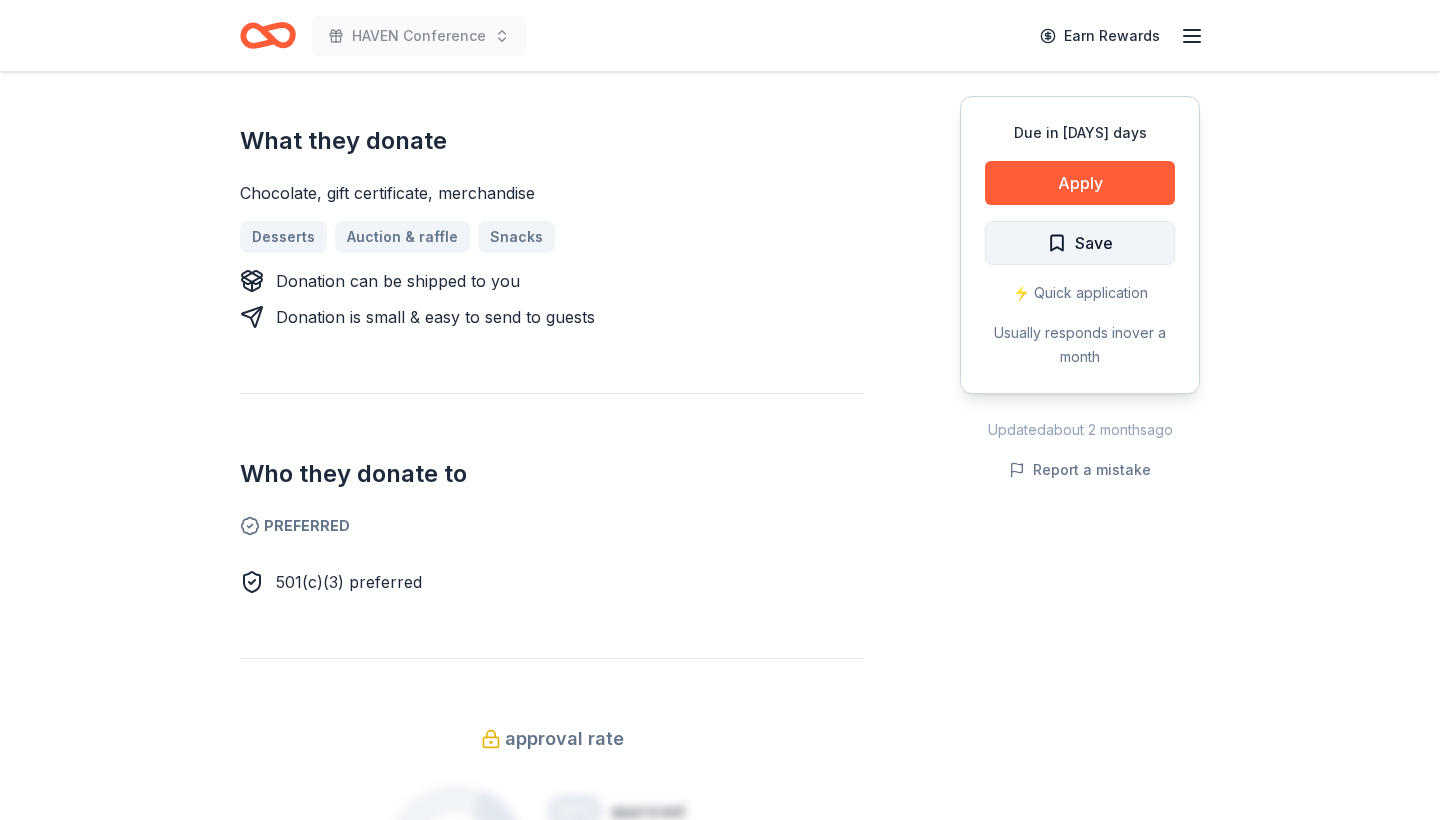 click on "Save" at bounding box center (1080, 243) 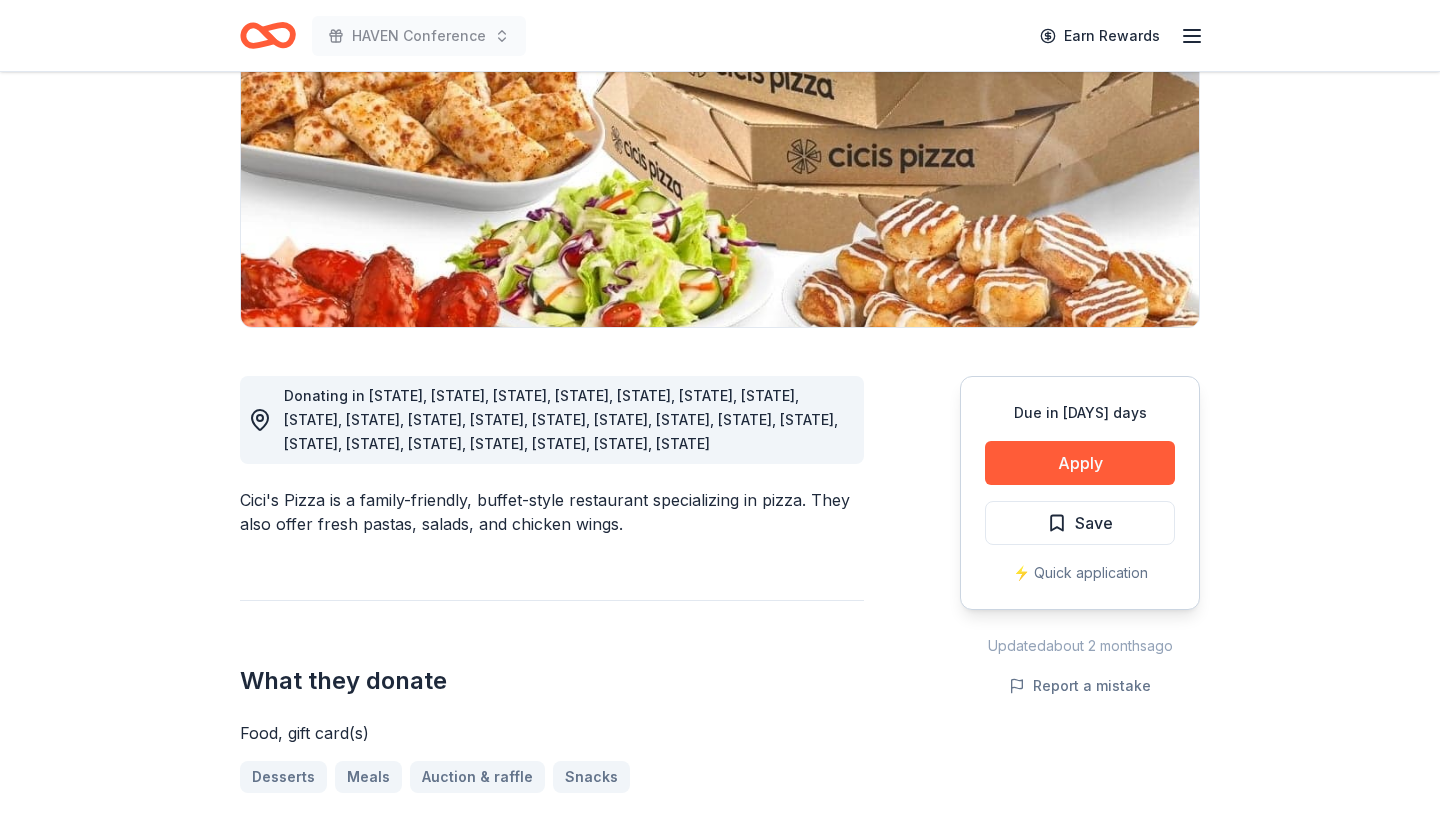scroll, scrollTop: 293, scrollLeft: 0, axis: vertical 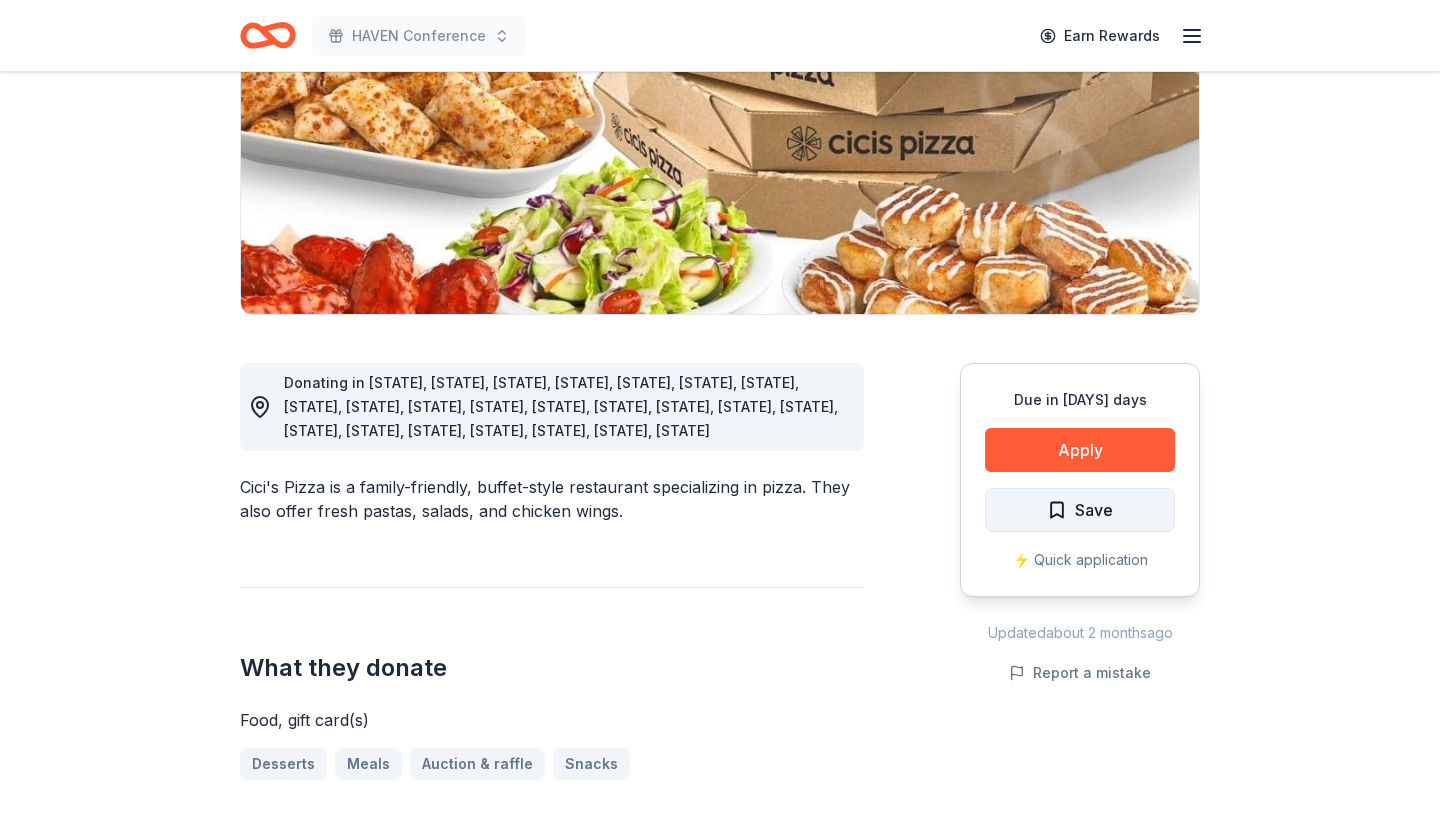 click on "Save" at bounding box center (1080, 510) 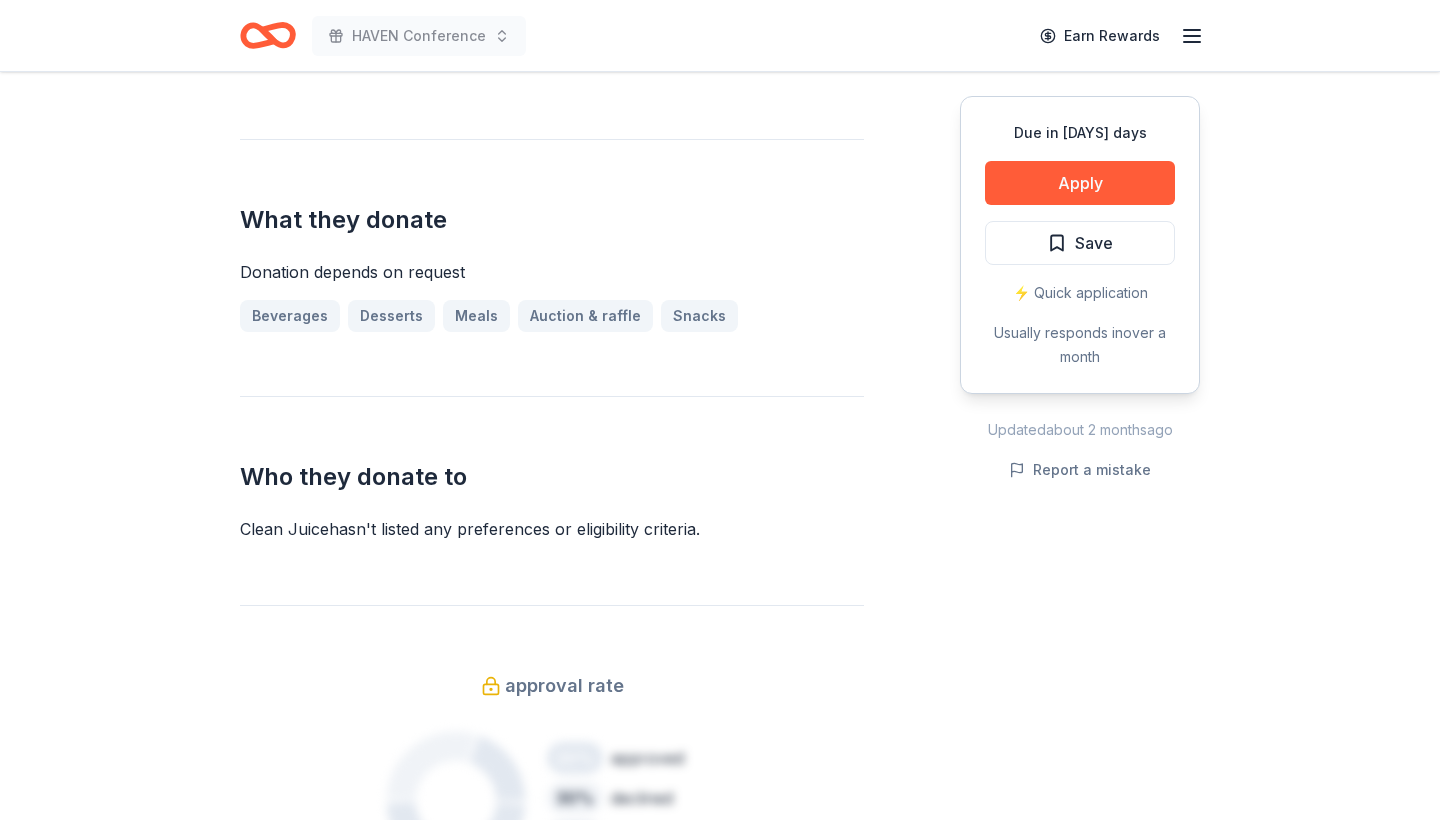 scroll, scrollTop: 766, scrollLeft: 0, axis: vertical 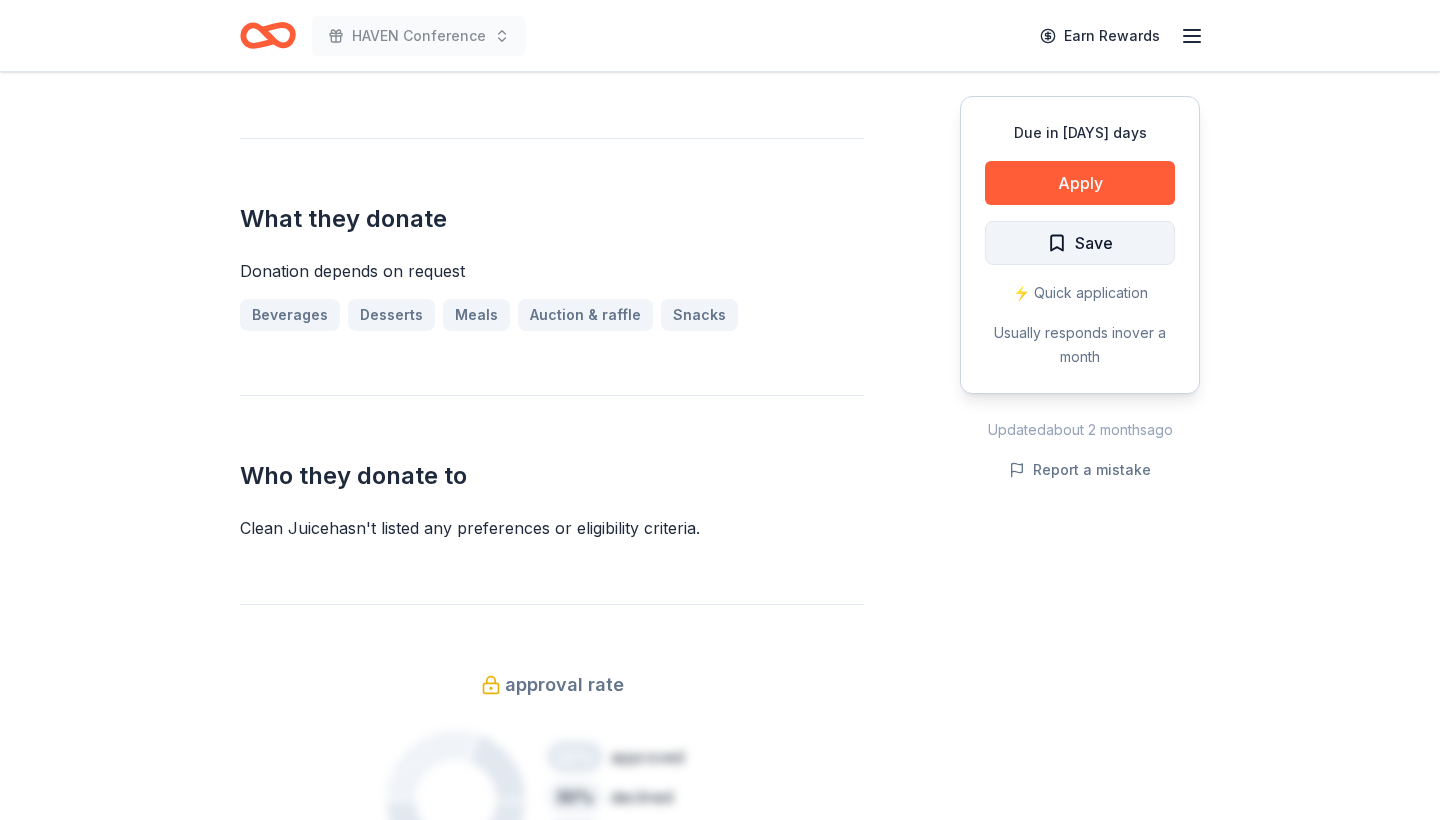 click on "Save" at bounding box center [1080, 243] 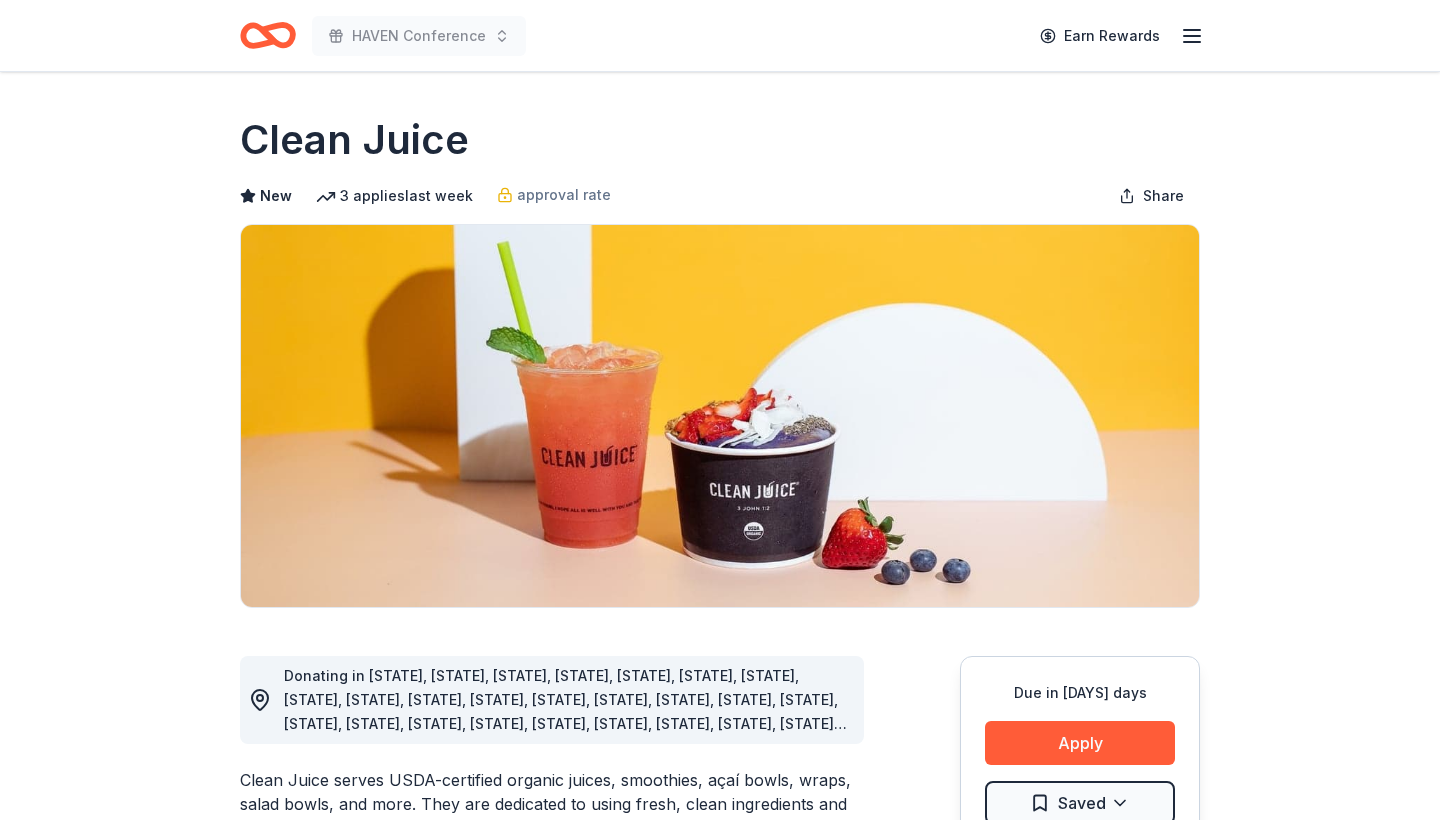 scroll, scrollTop: 0, scrollLeft: 0, axis: both 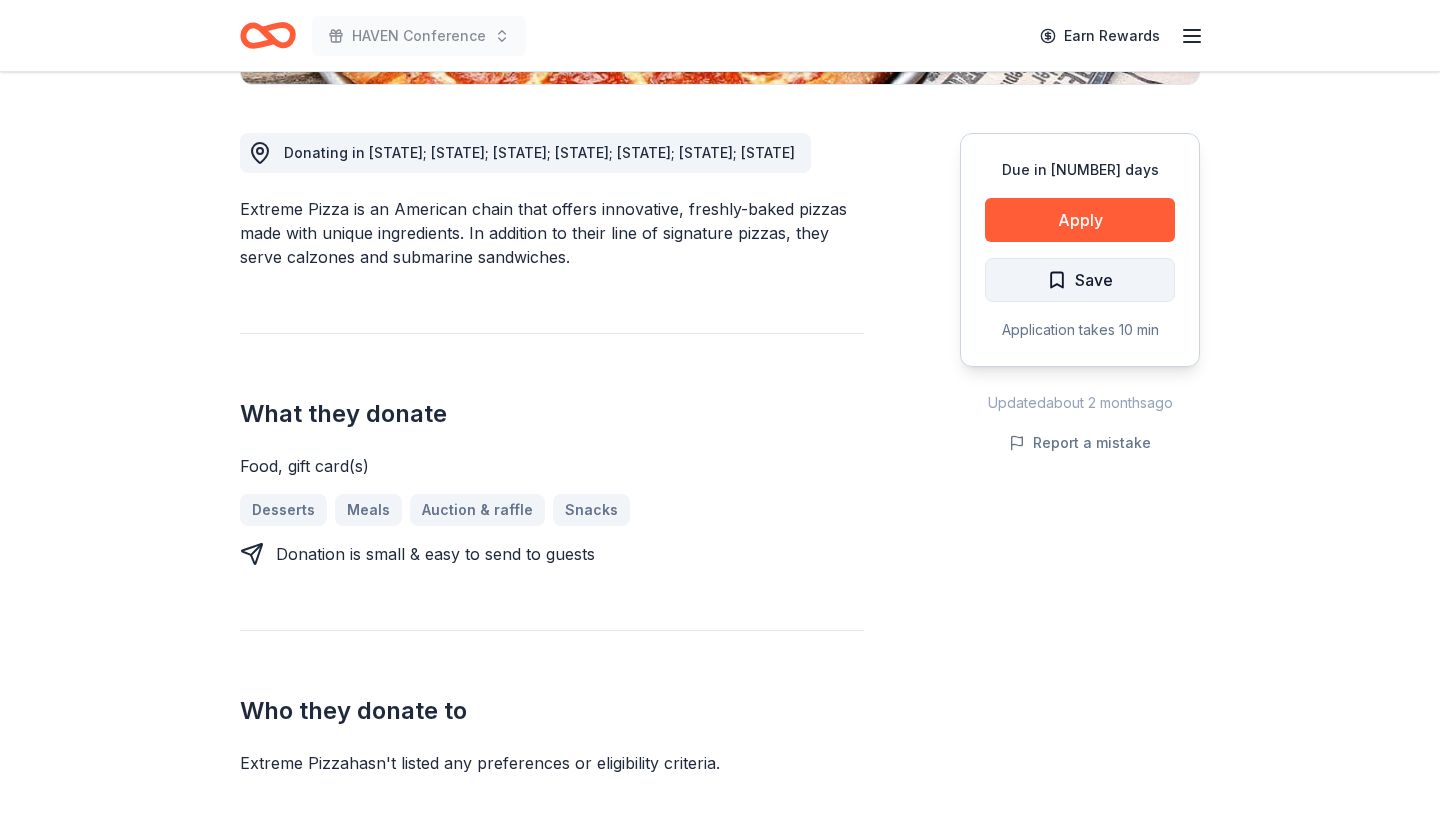 click on "Save" at bounding box center [1080, 280] 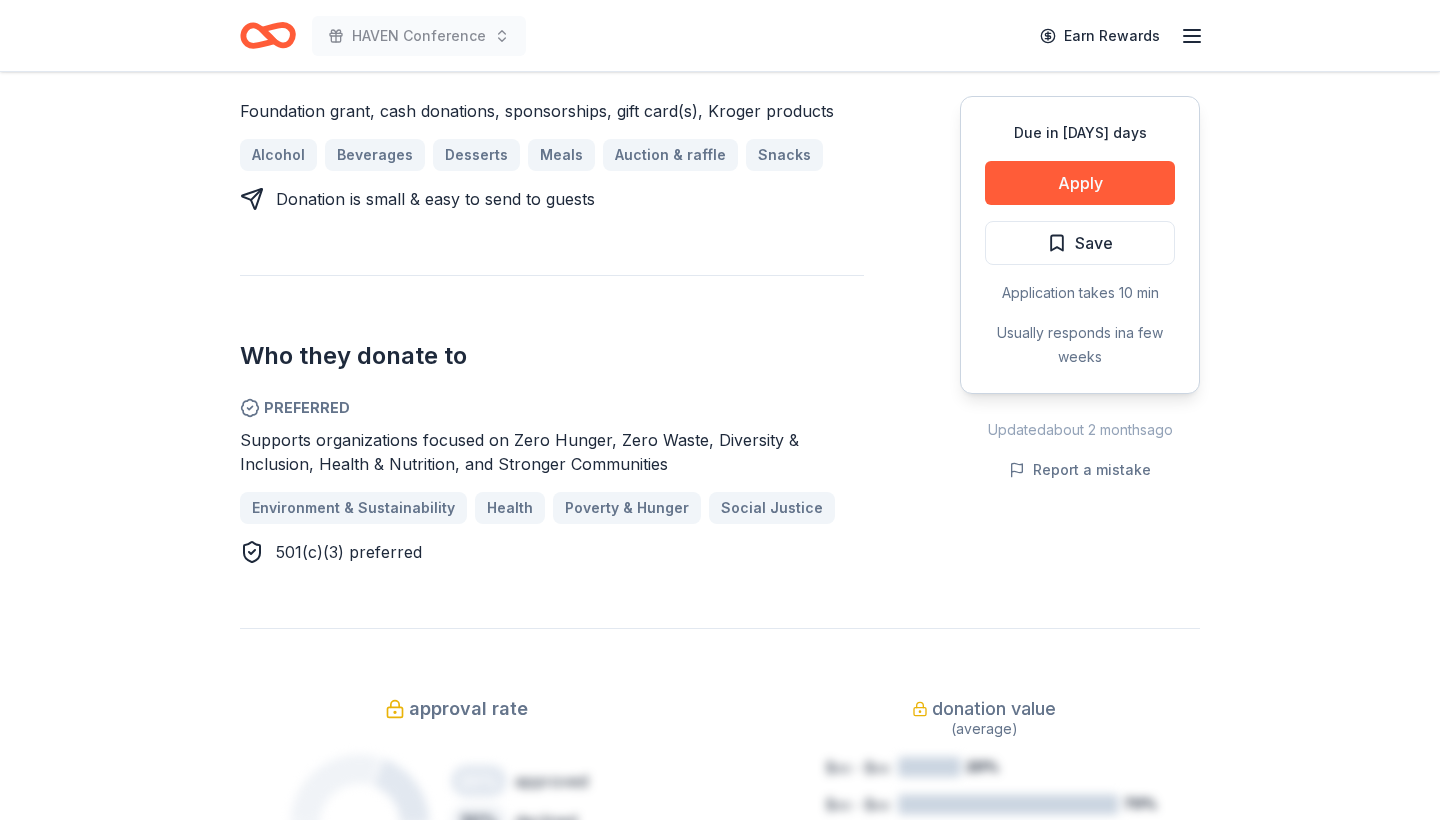 scroll, scrollTop: 969, scrollLeft: 0, axis: vertical 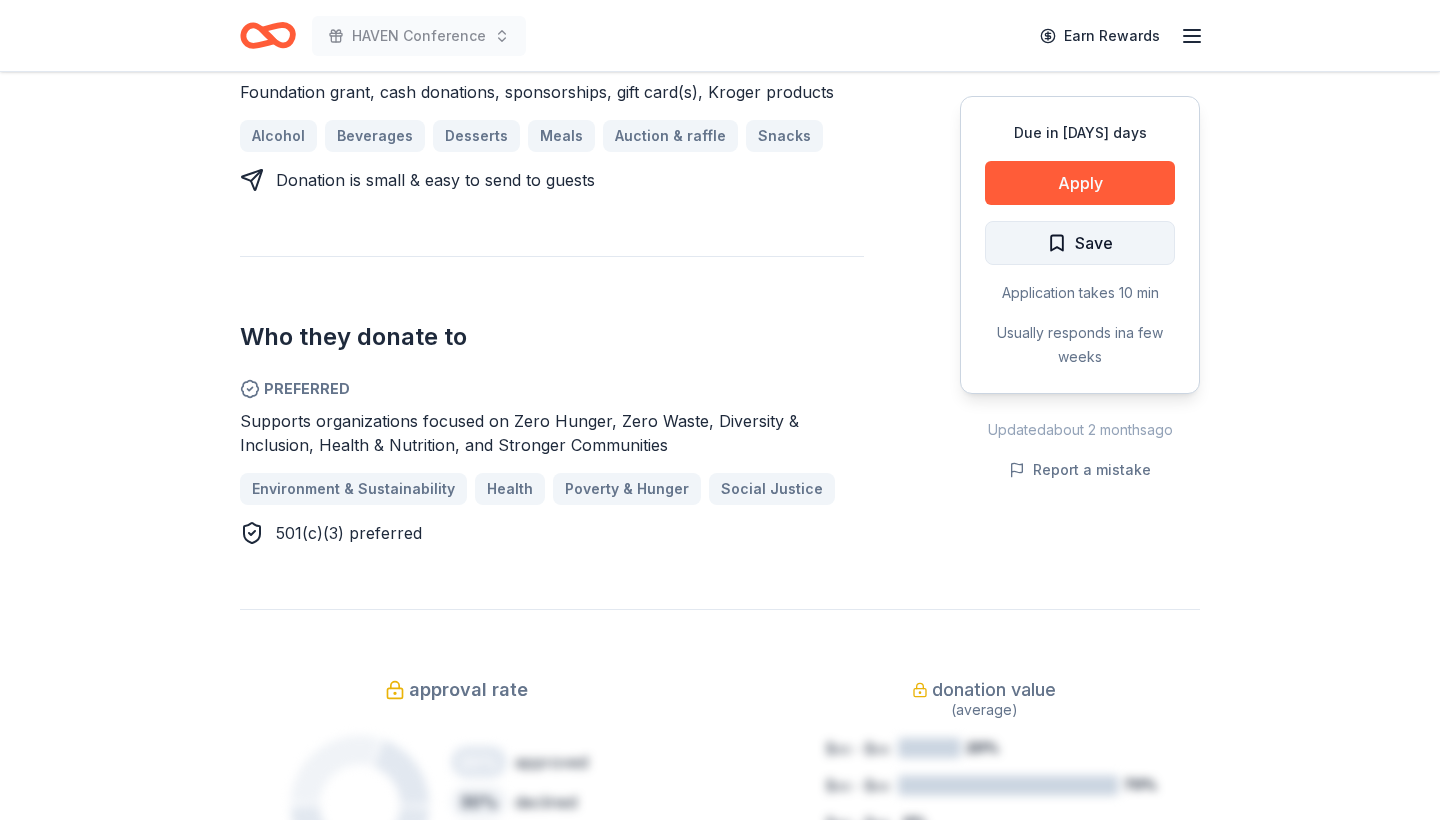 click on "Save" at bounding box center [1080, 243] 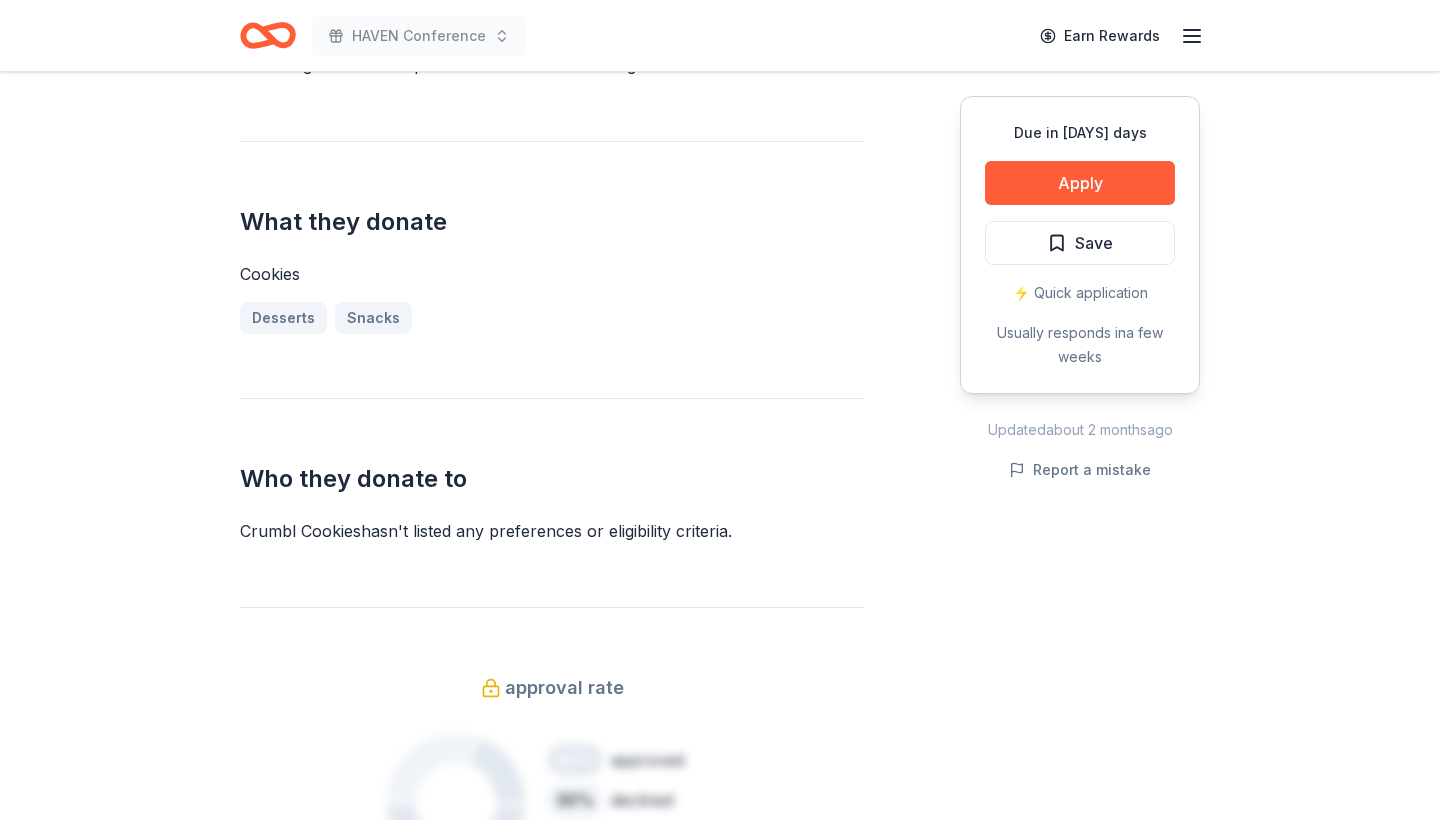 scroll, scrollTop: 719, scrollLeft: 0, axis: vertical 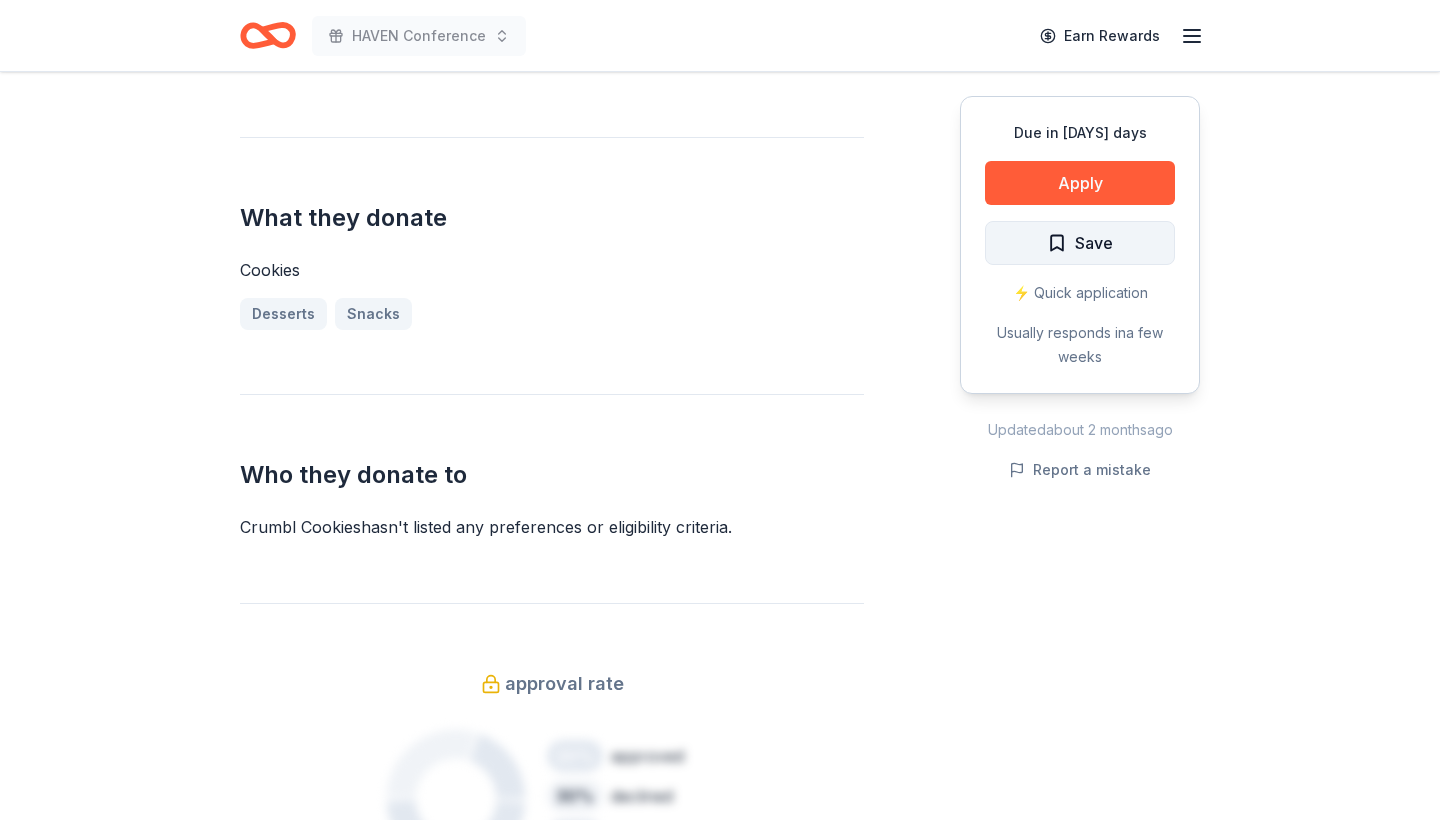 click on "Save" at bounding box center (1080, 243) 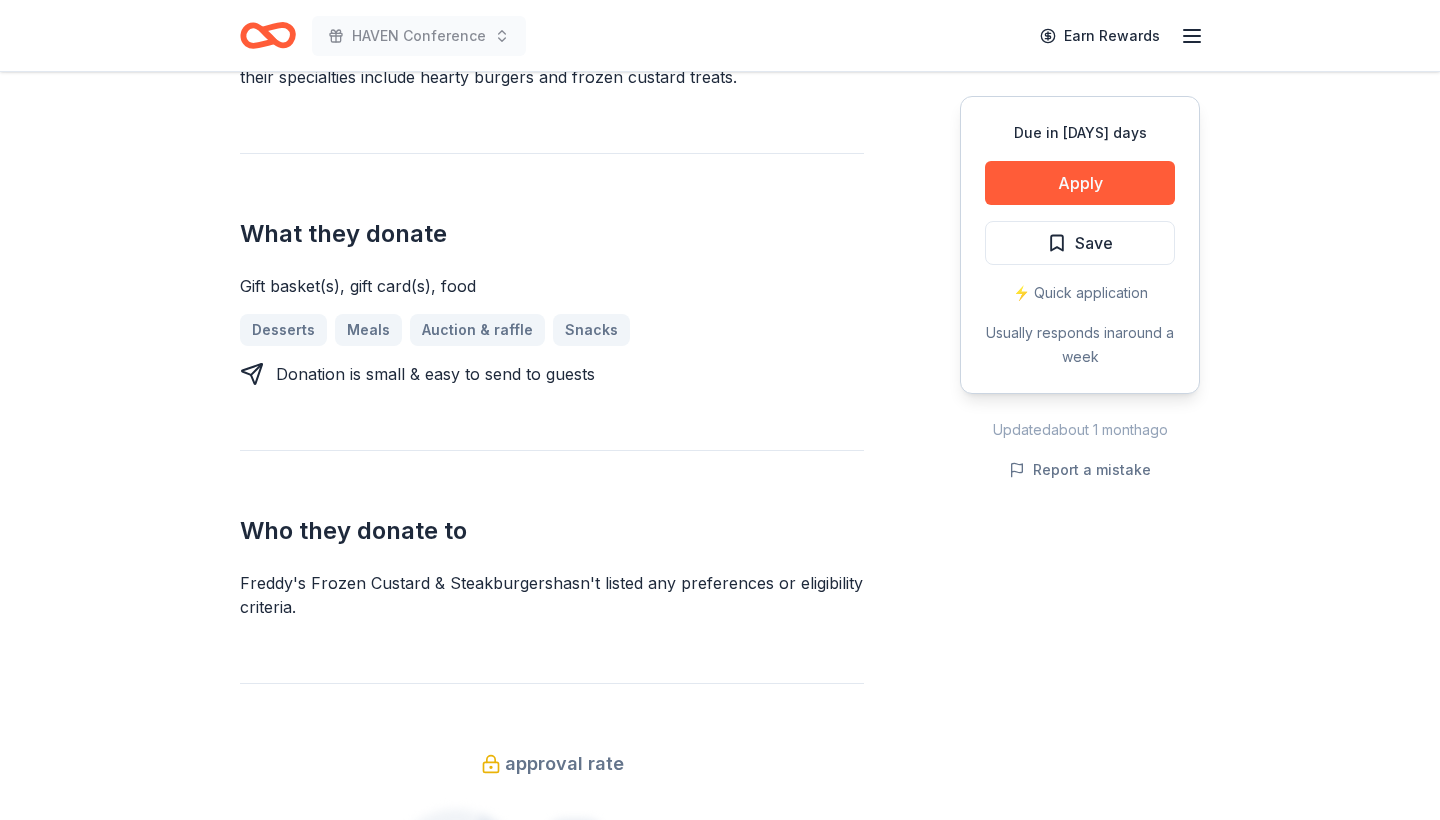scroll, scrollTop: 717, scrollLeft: 0, axis: vertical 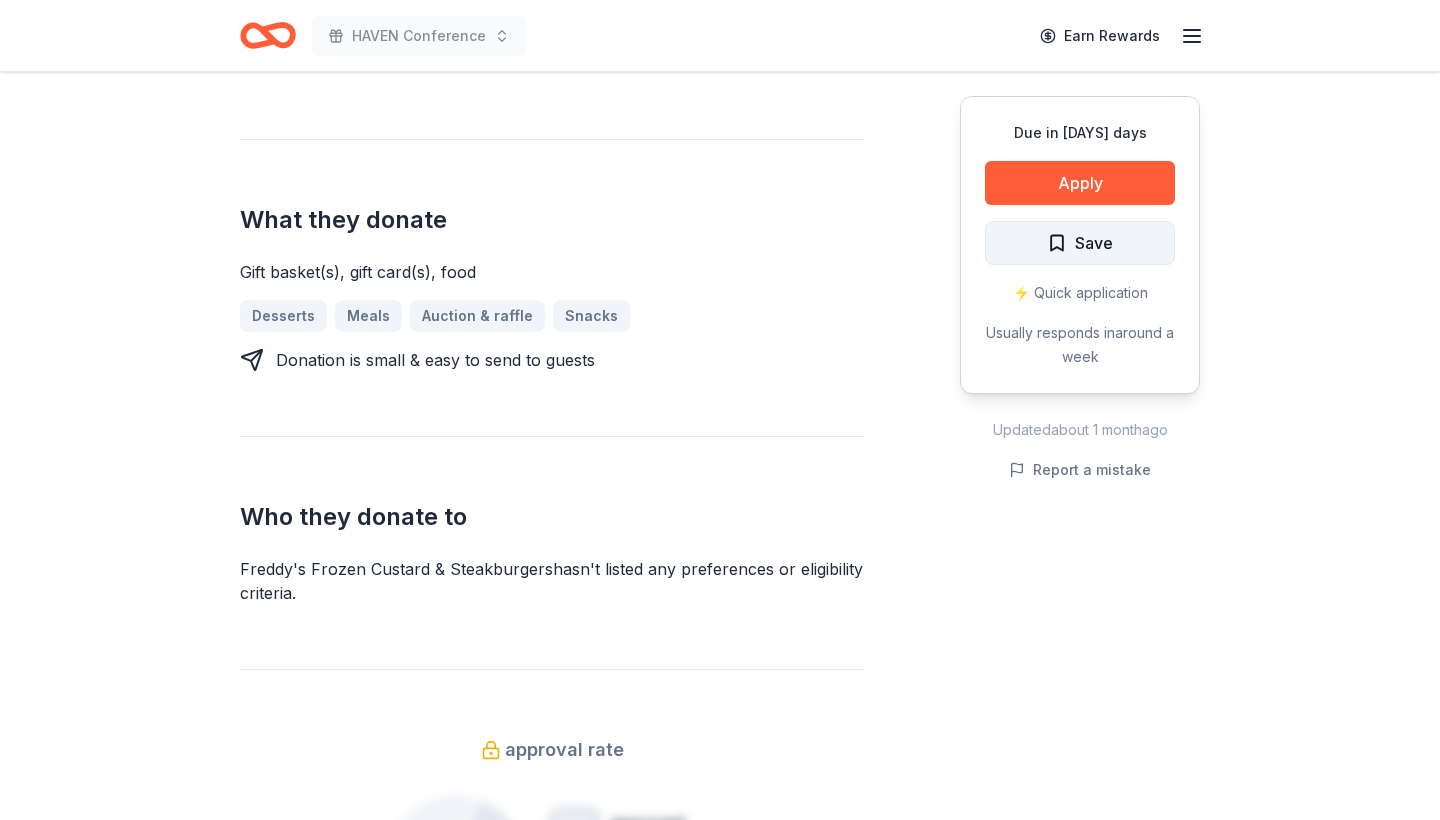 click on "Save" at bounding box center [1080, 243] 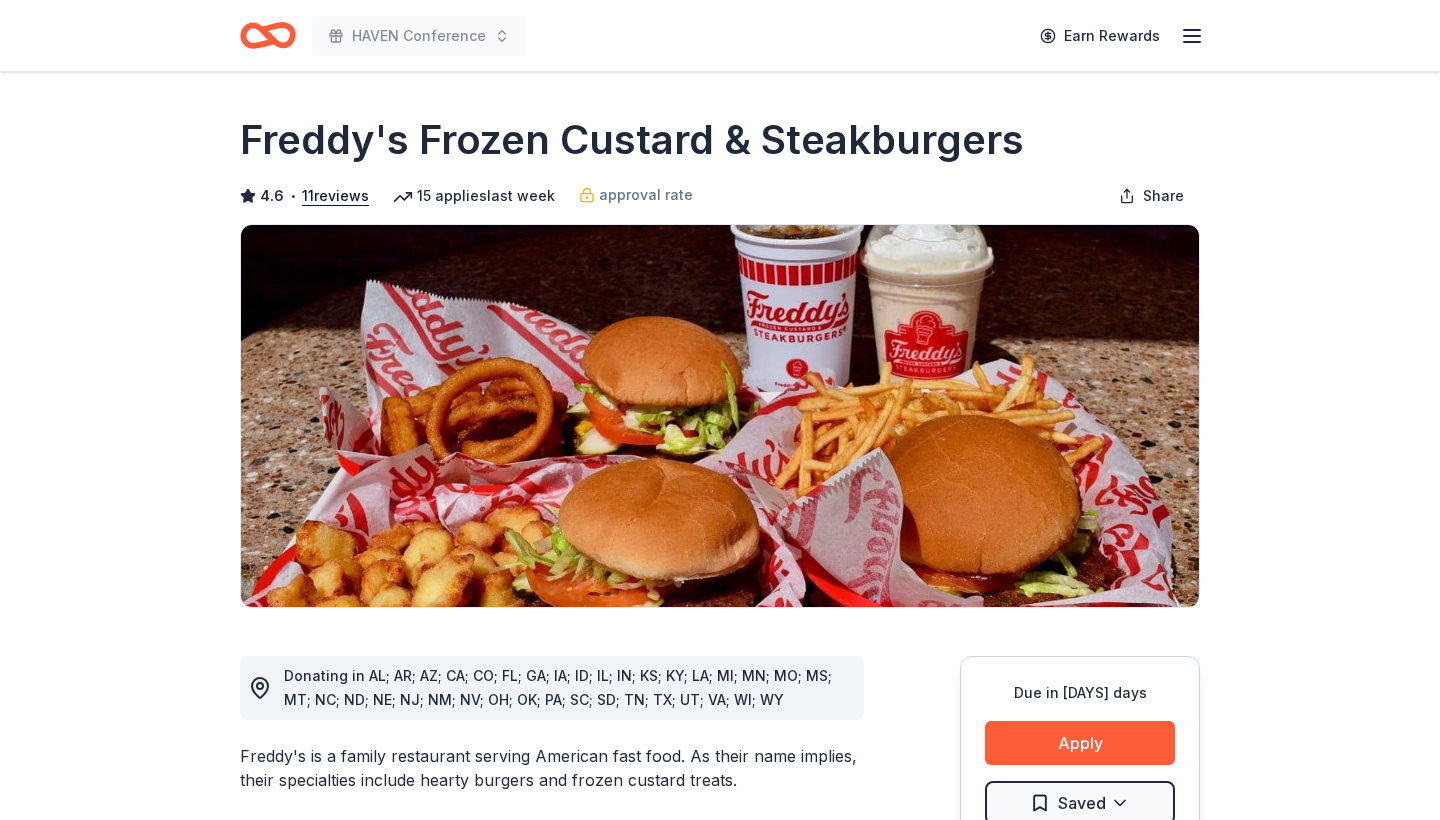scroll, scrollTop: 0, scrollLeft: 0, axis: both 